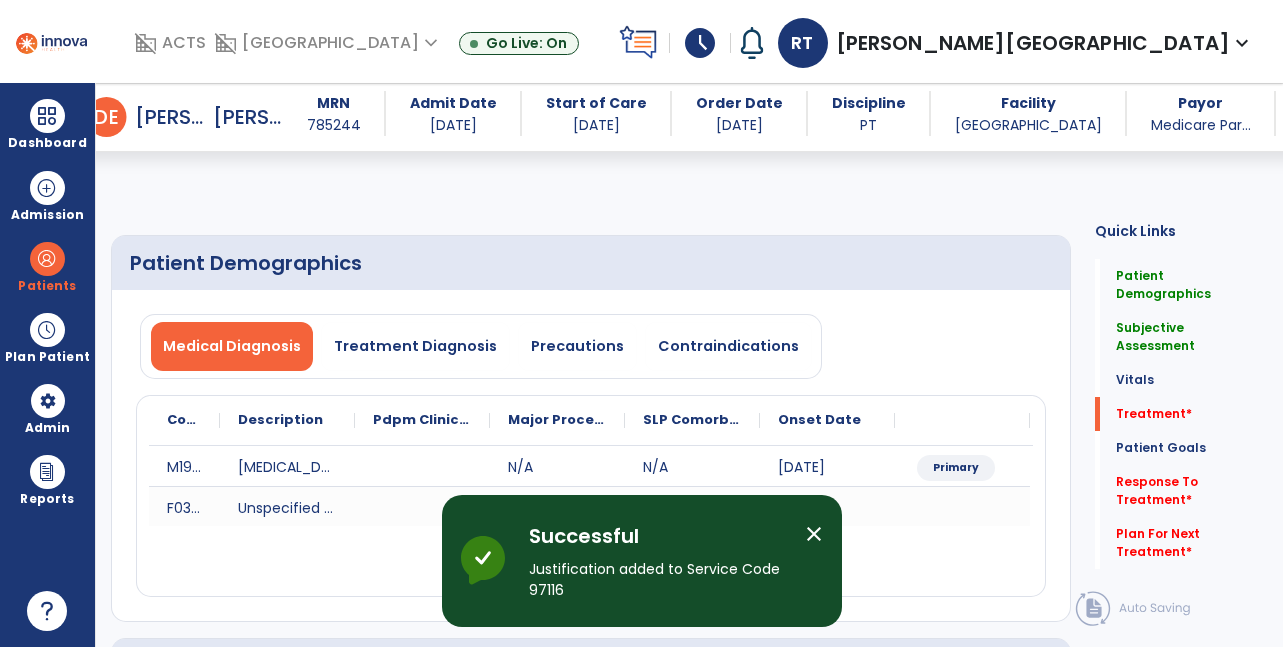 select on "*" 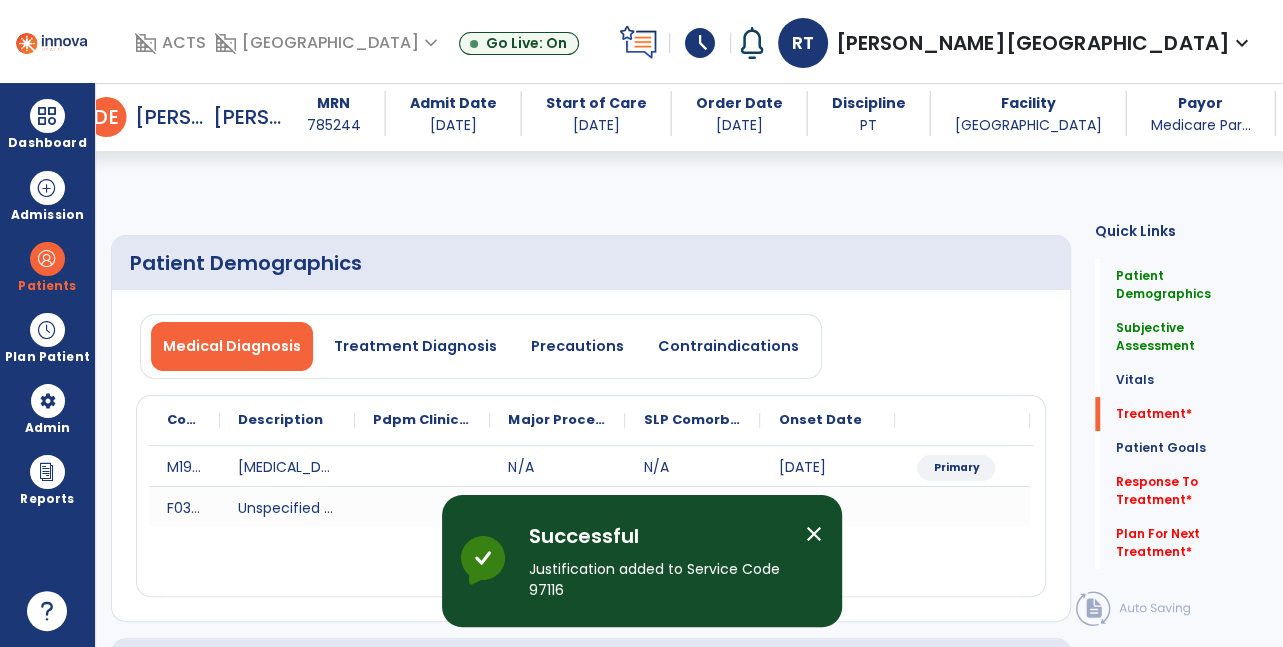 scroll, scrollTop: 1184, scrollLeft: 0, axis: vertical 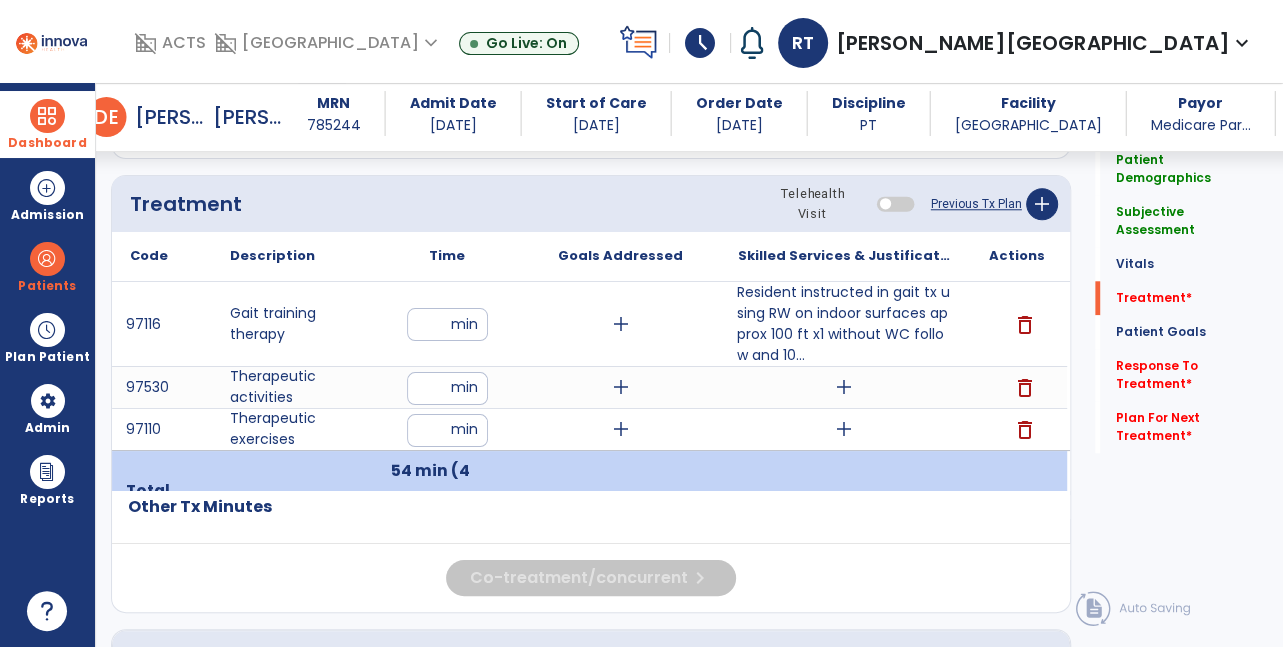 click at bounding box center [47, 116] 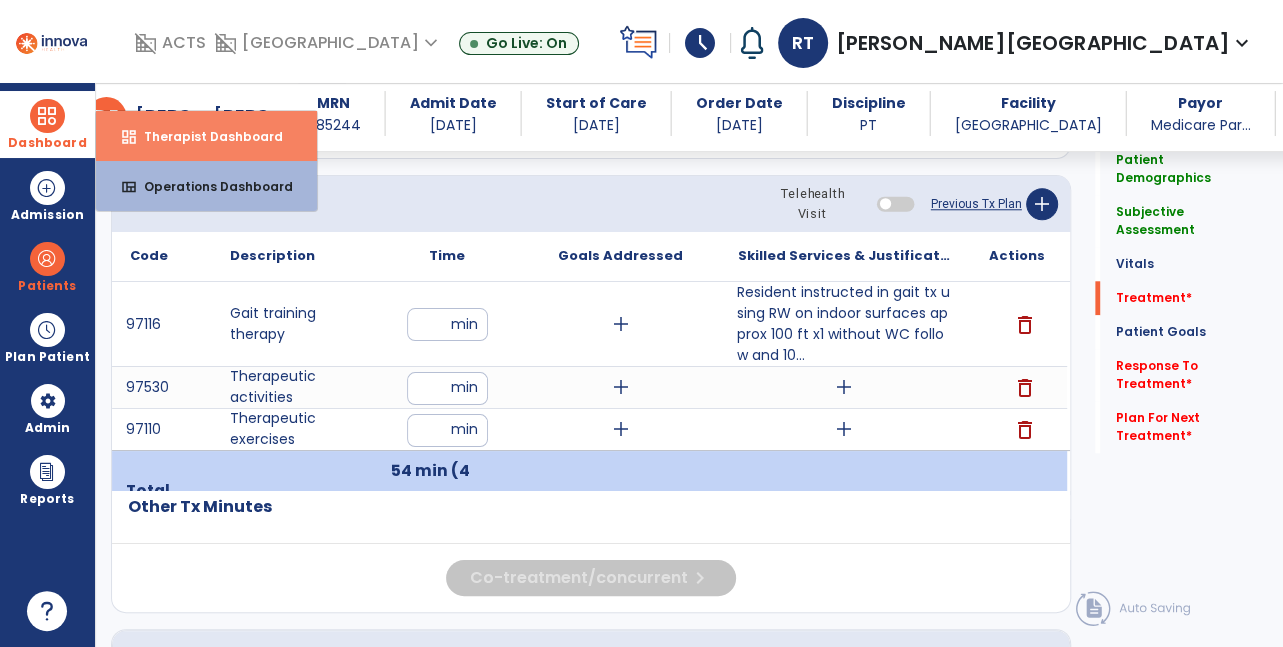 click on "dashboard  Therapist Dashboard" at bounding box center [206, 136] 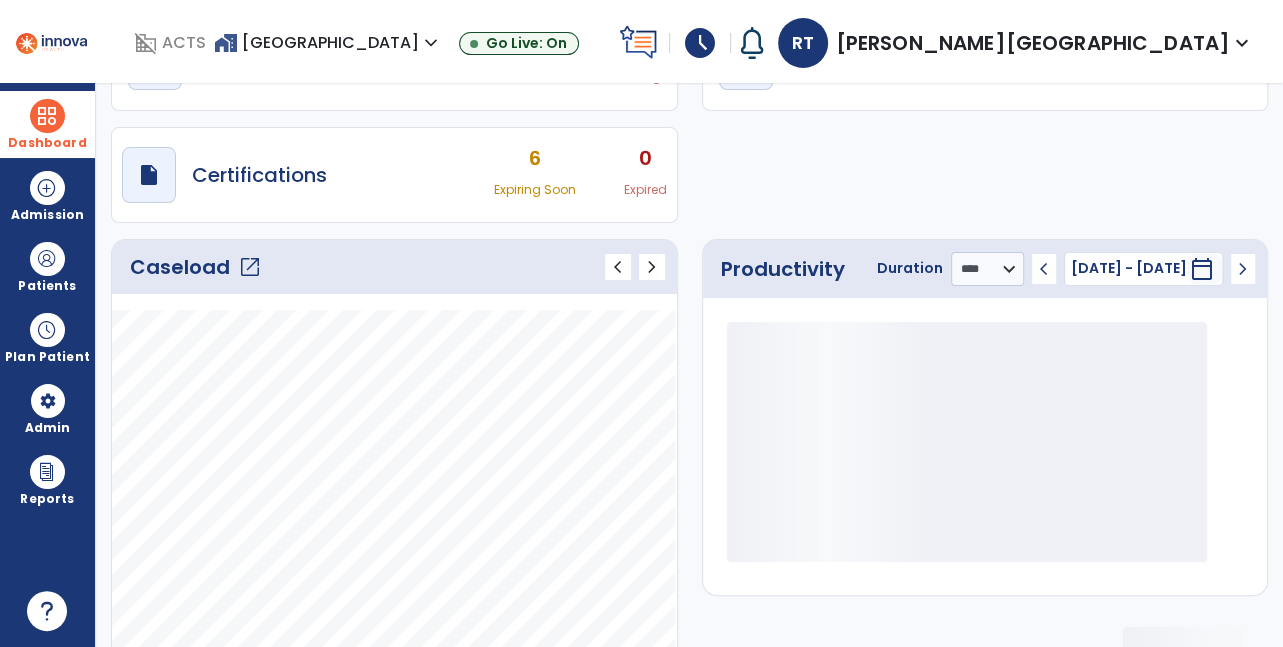 scroll, scrollTop: 0, scrollLeft: 0, axis: both 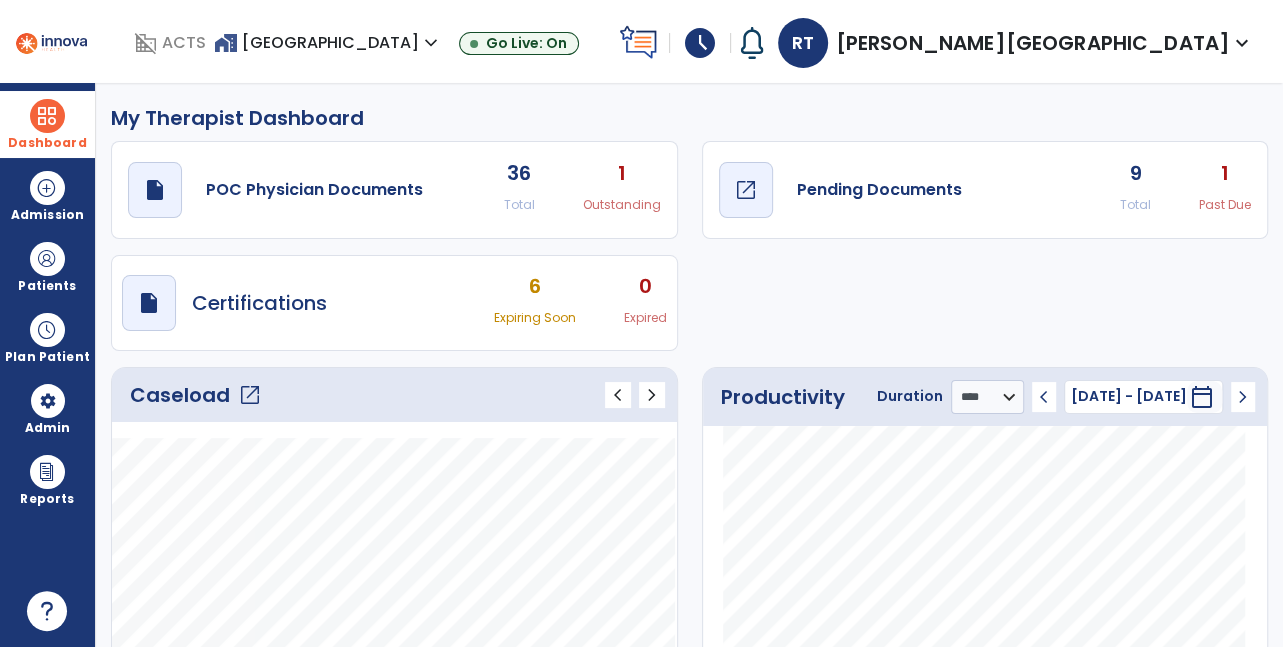 click on "Pending Documents" 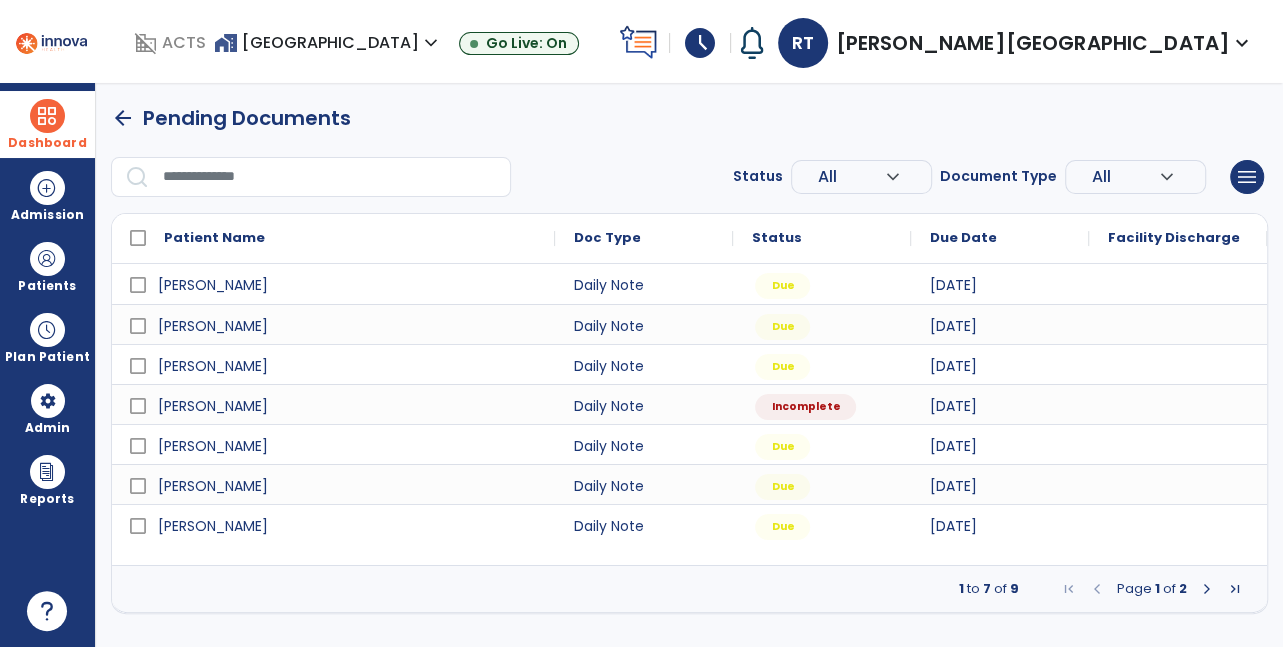 click at bounding box center (1207, 589) 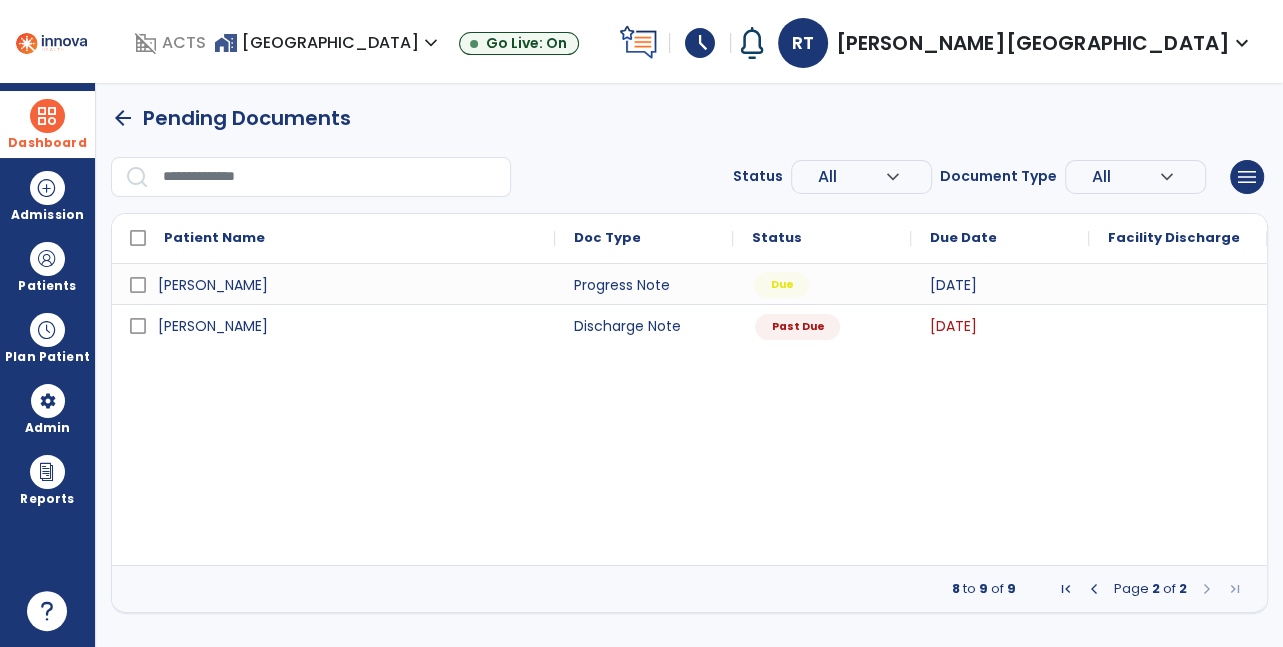 click on "Due" at bounding box center [822, 284] 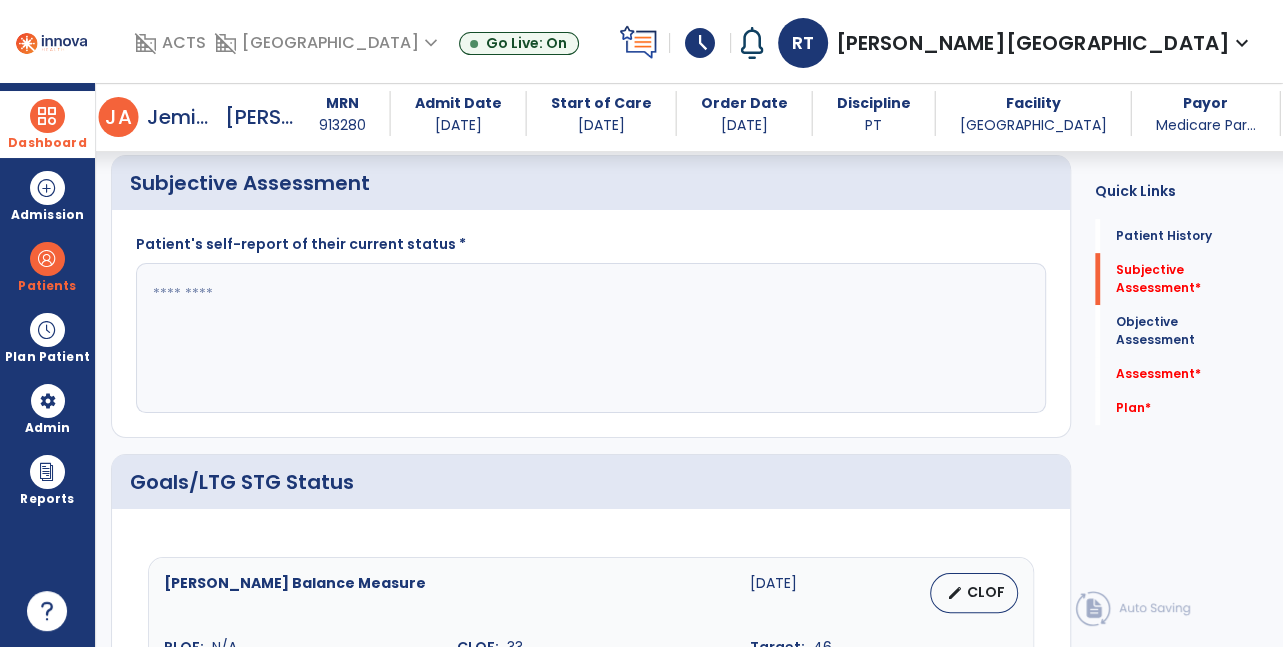 scroll, scrollTop: 484, scrollLeft: 0, axis: vertical 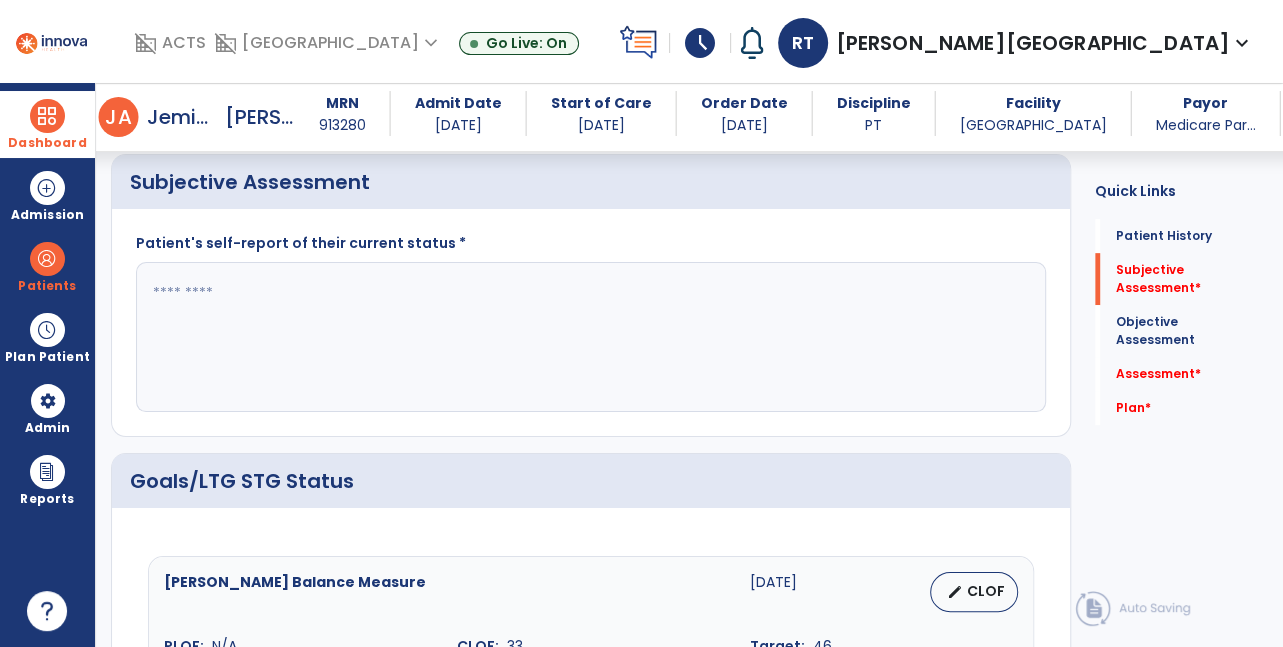 click 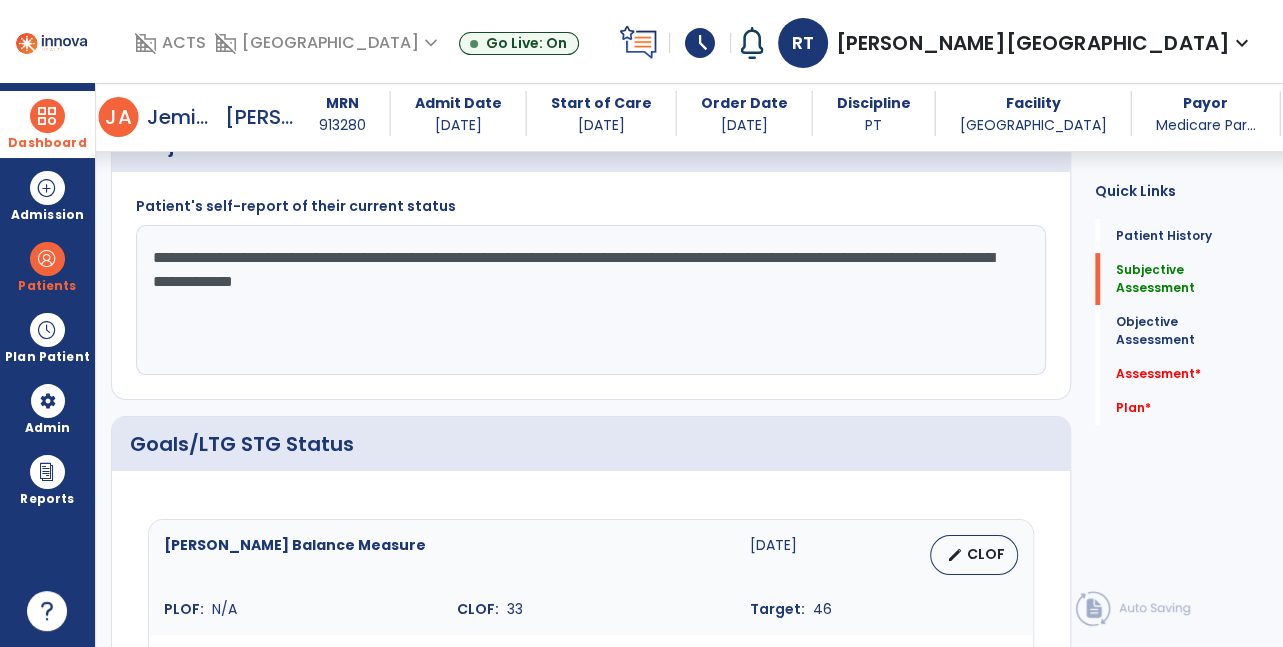scroll, scrollTop: 497, scrollLeft: 0, axis: vertical 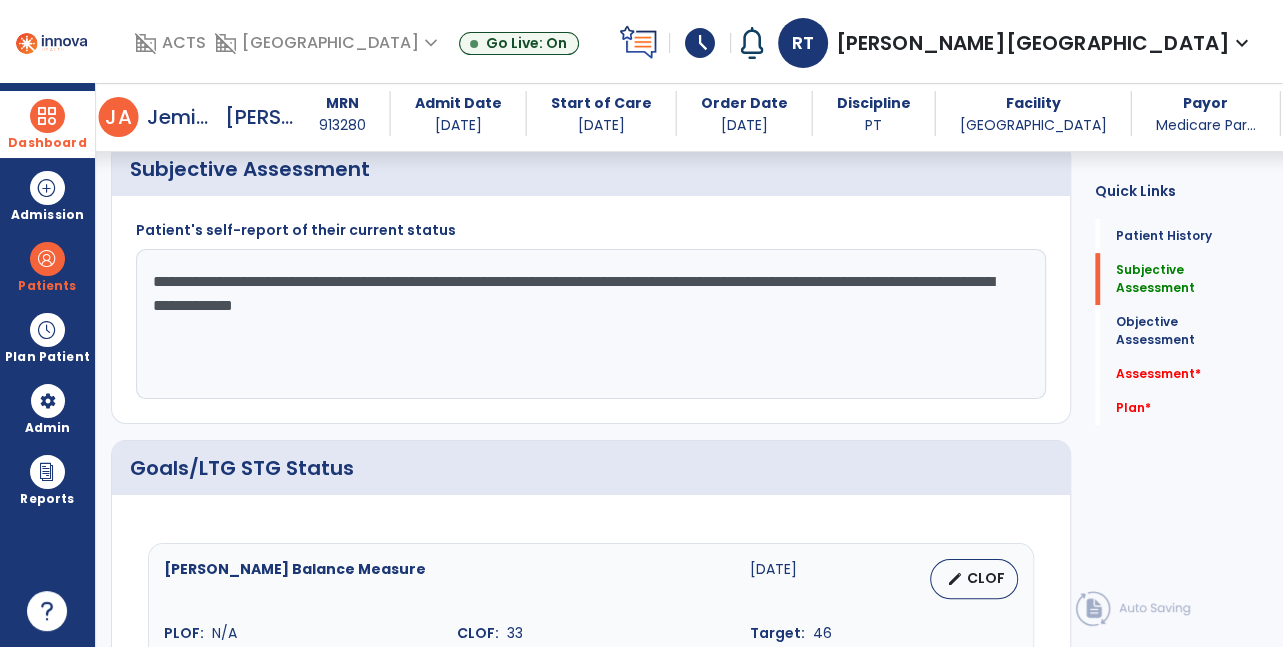 click on "**********" 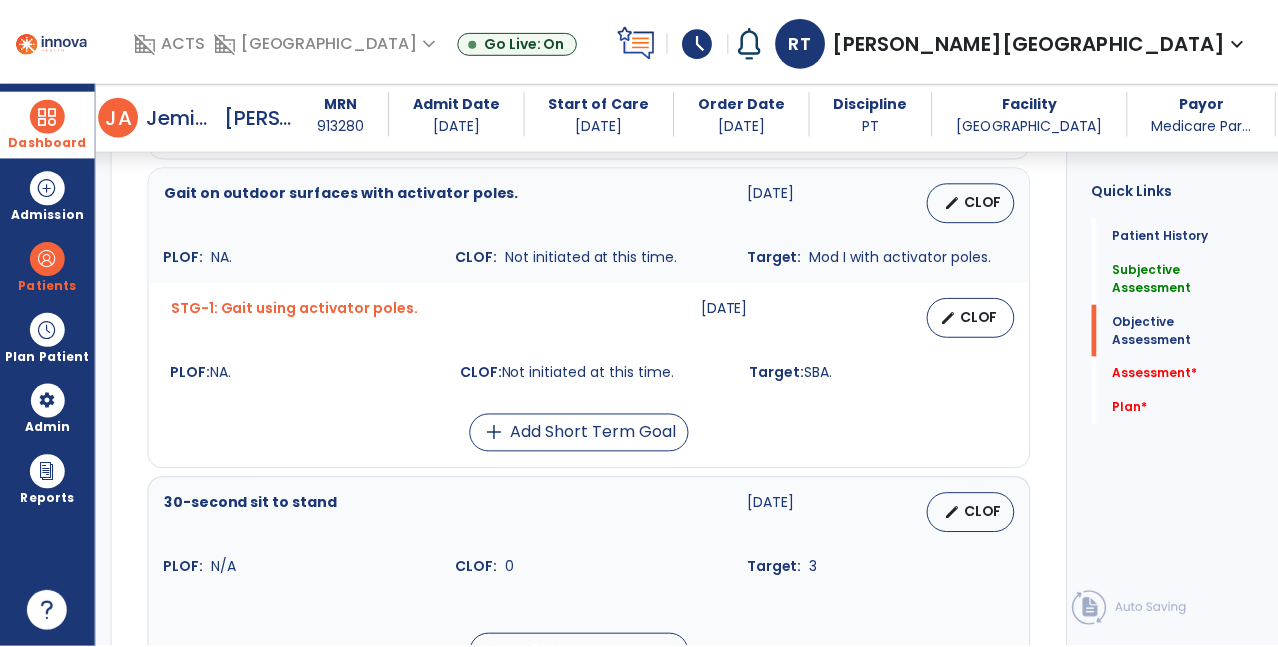 scroll, scrollTop: 1172, scrollLeft: 0, axis: vertical 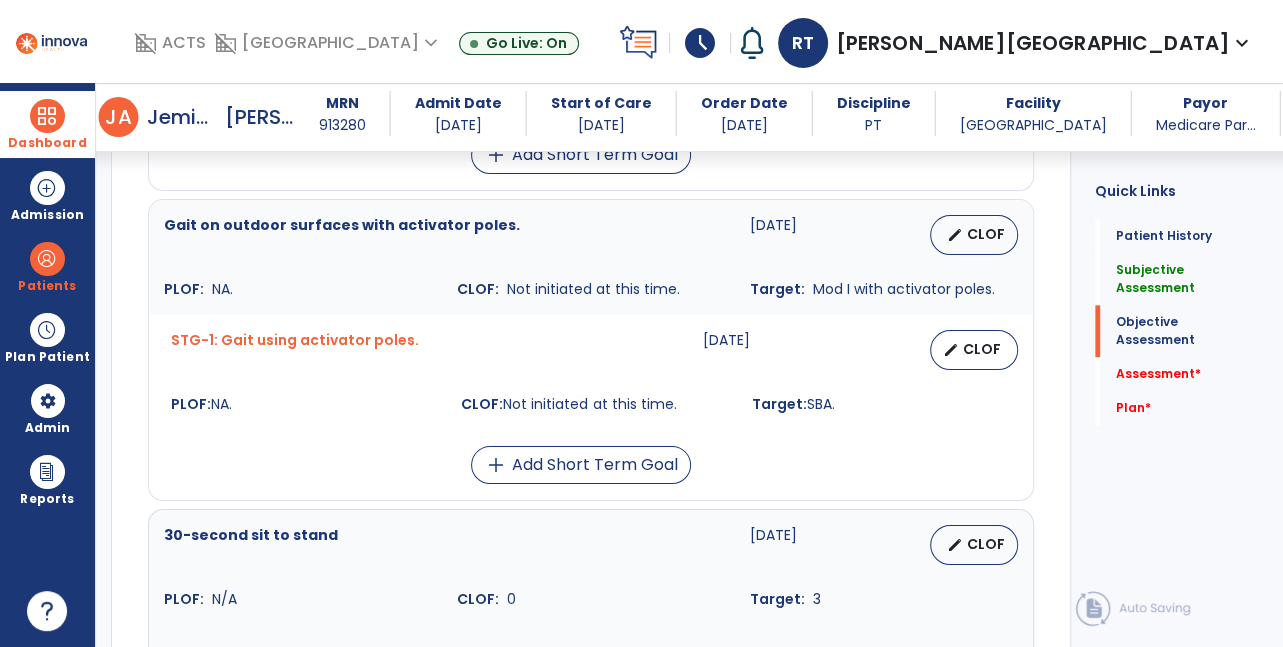 type on "**********" 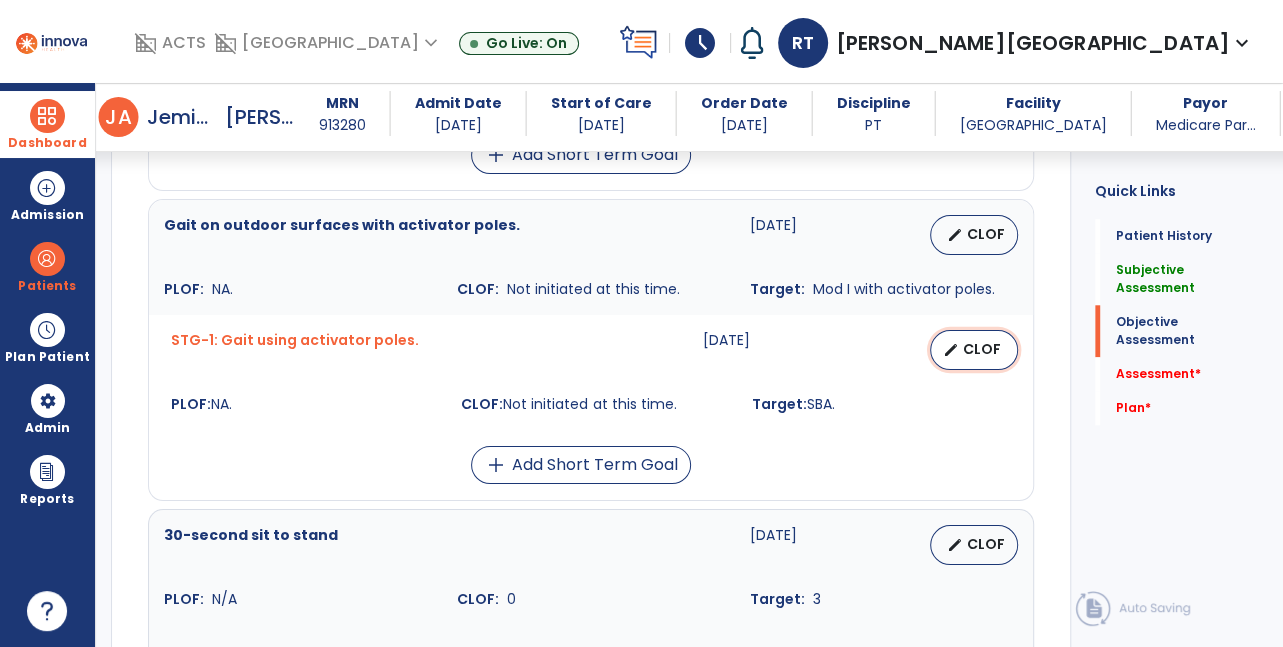 click on "CLOF" at bounding box center (982, 349) 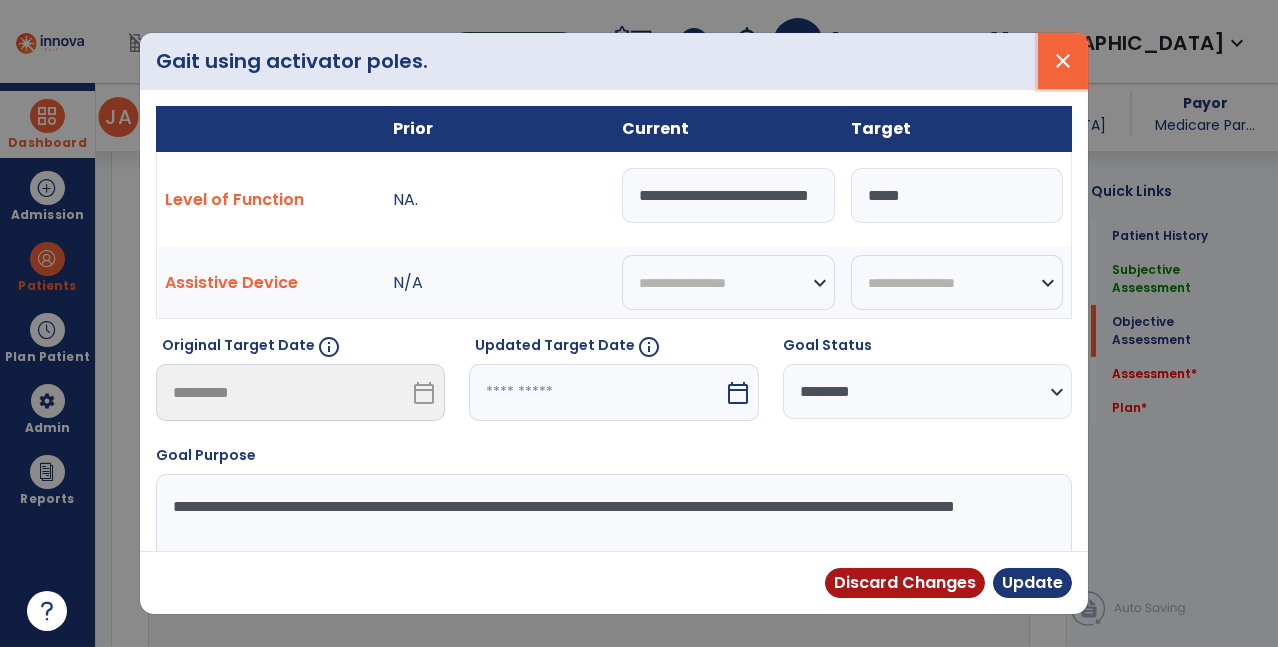 click on "close" at bounding box center (1063, 61) 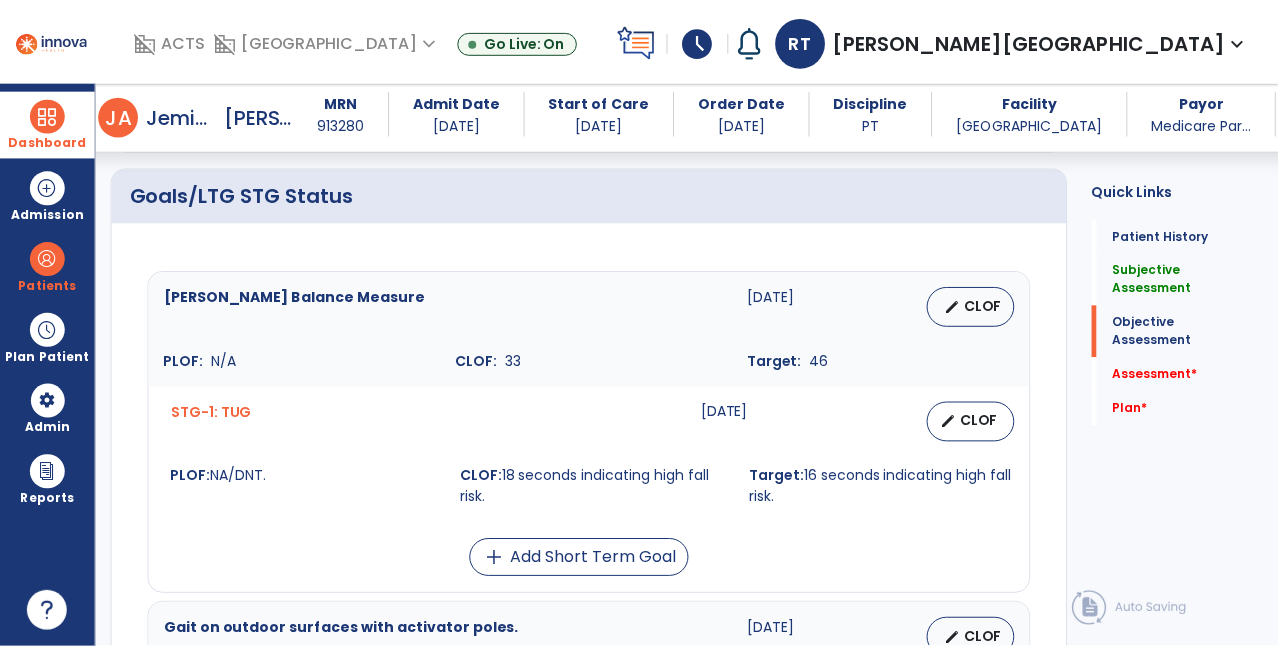 scroll, scrollTop: 772, scrollLeft: 0, axis: vertical 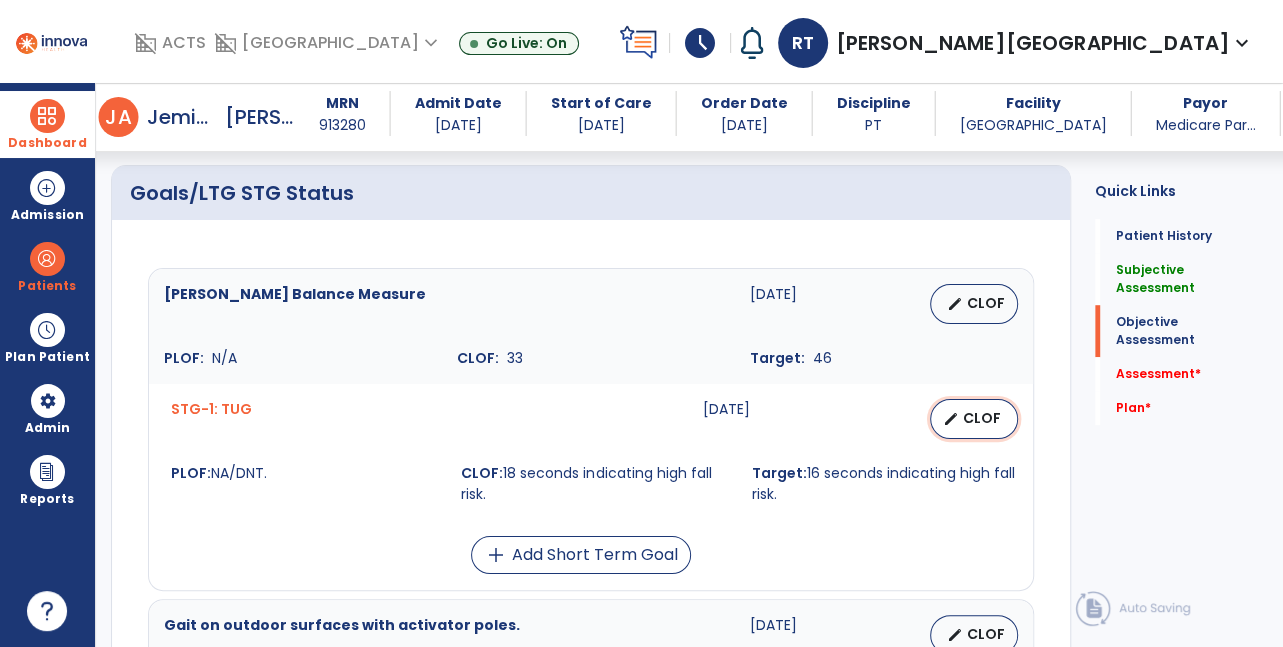 click on "CLOF" at bounding box center [982, 418] 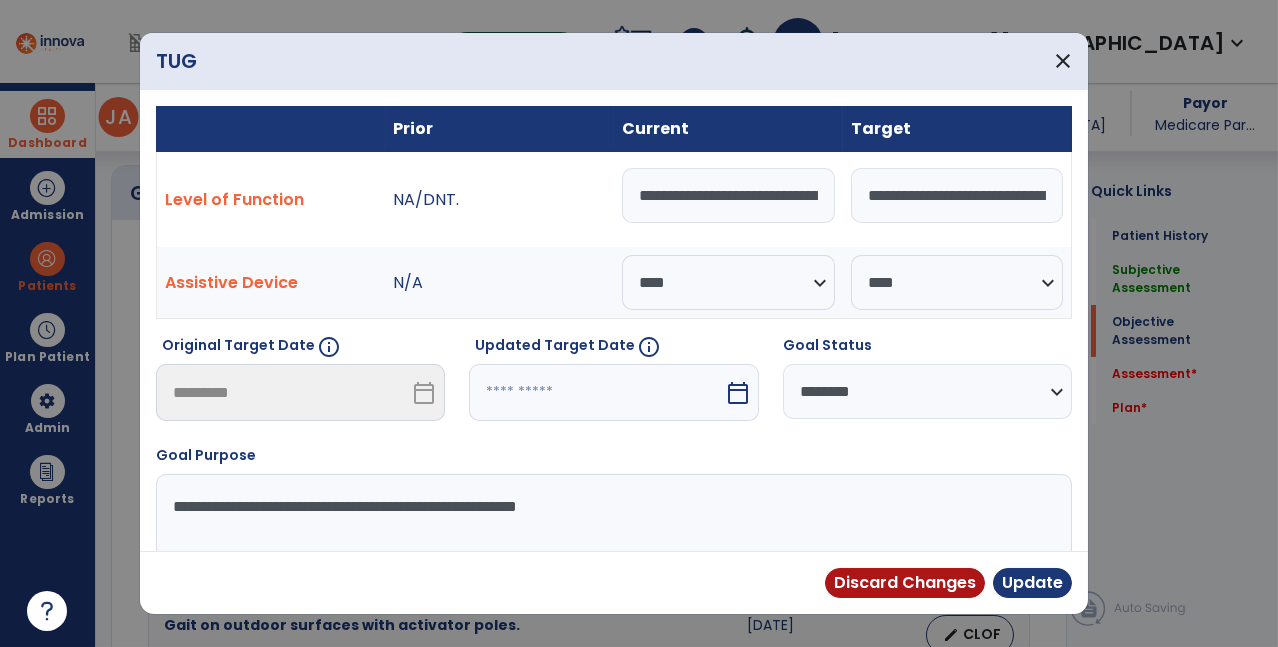 scroll, scrollTop: 772, scrollLeft: 0, axis: vertical 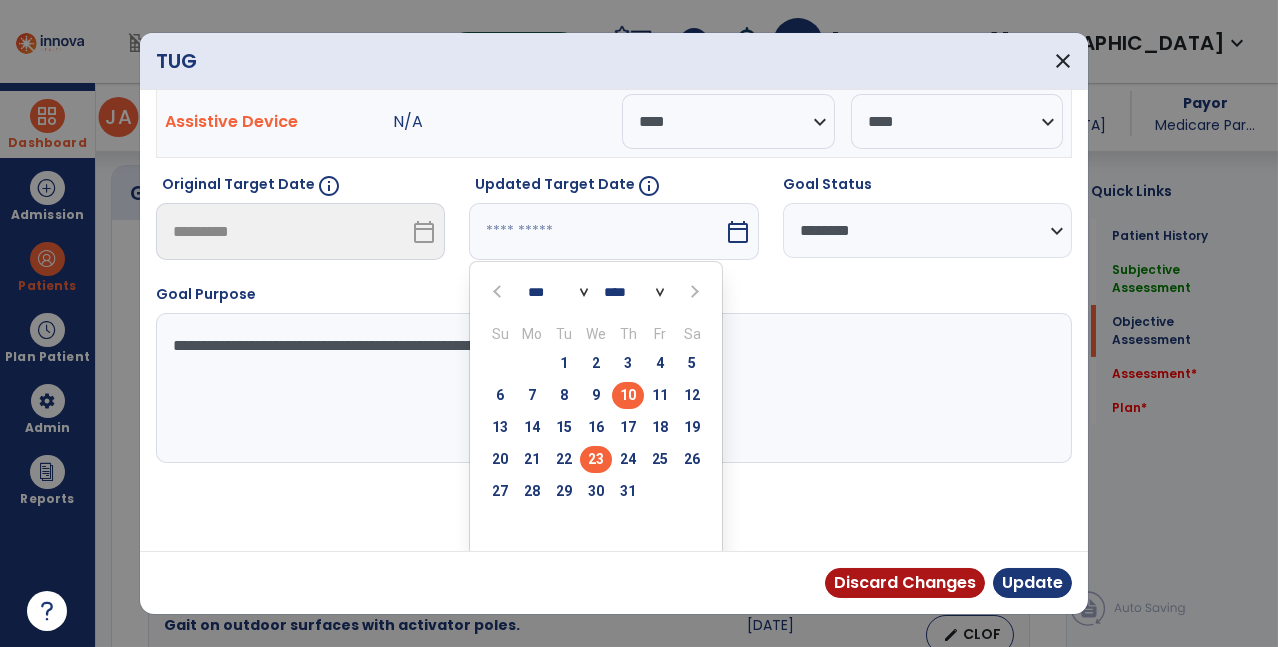 click on "23" at bounding box center [596, 459] 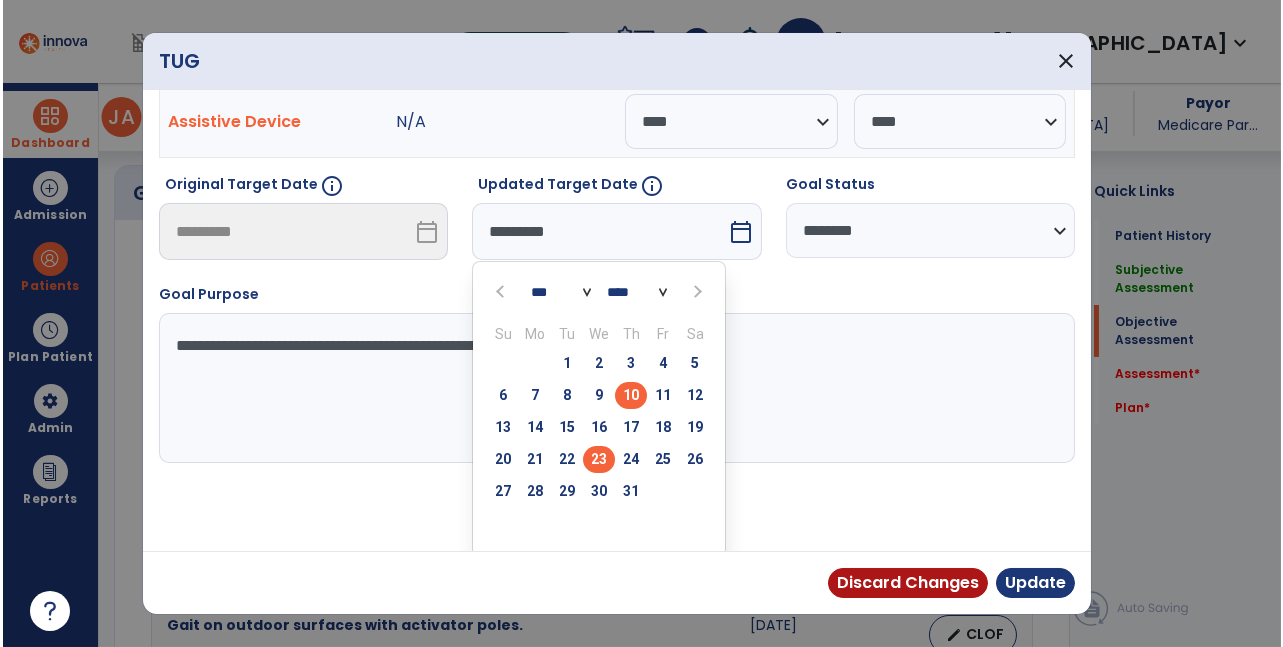 scroll, scrollTop: 84, scrollLeft: 0, axis: vertical 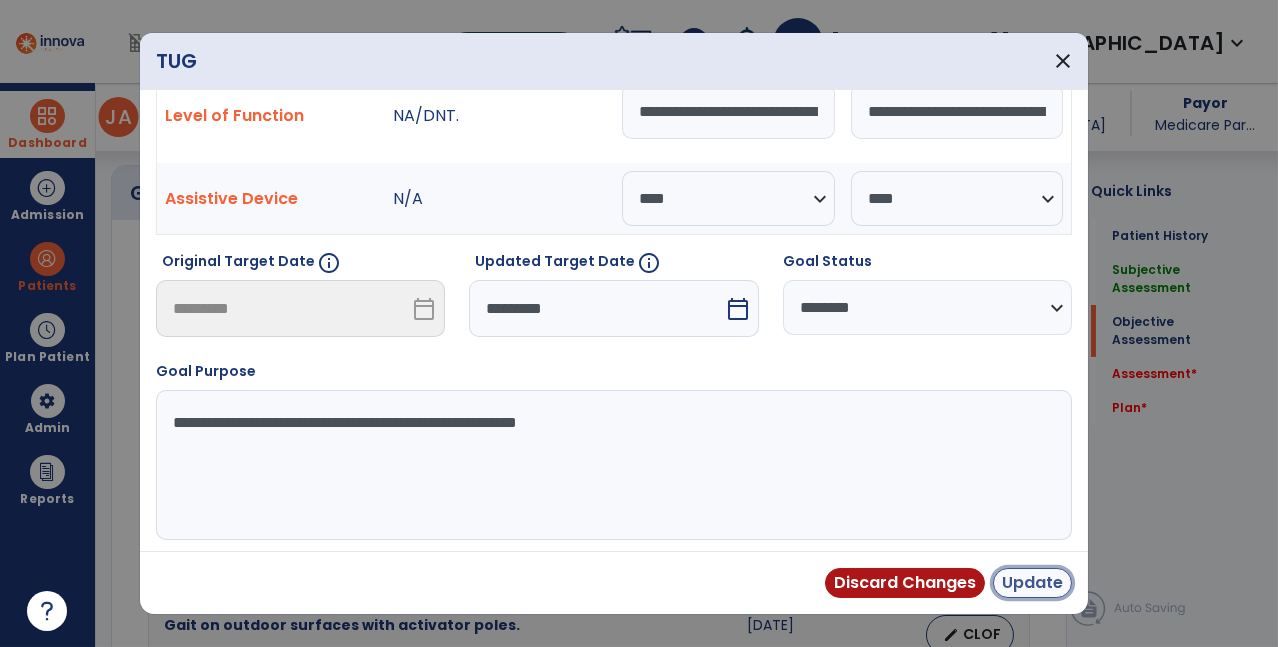 click on "Update" at bounding box center [1032, 583] 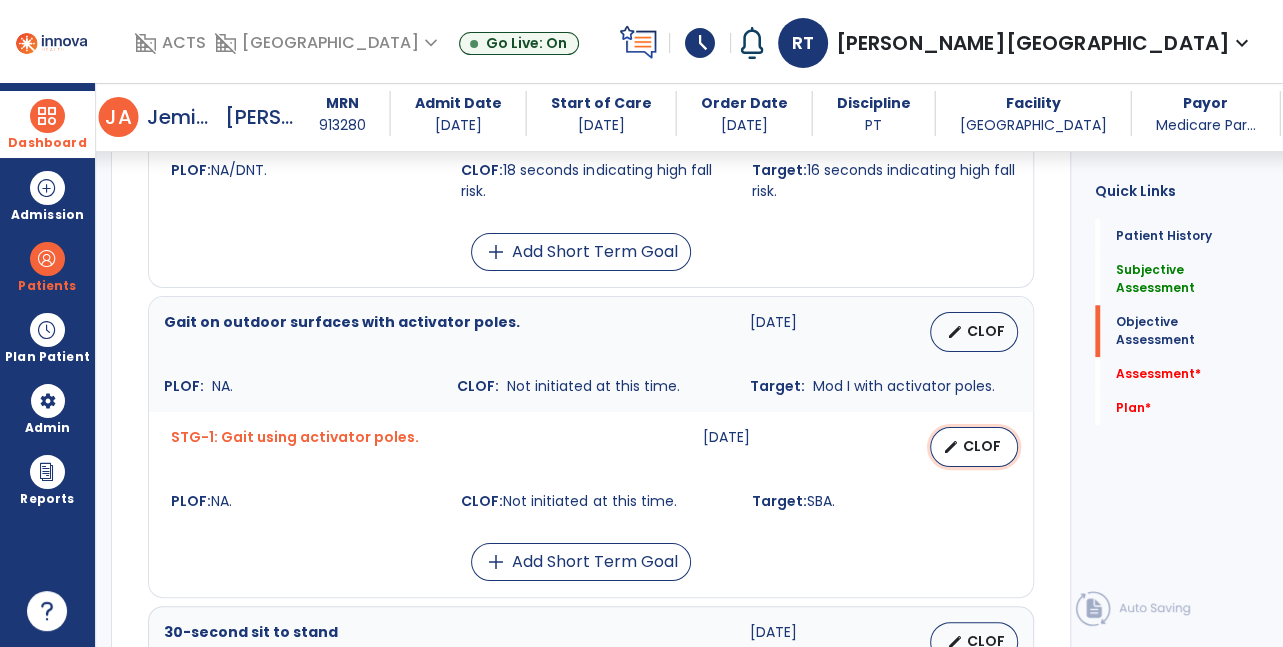click on "CLOF" at bounding box center [982, 446] 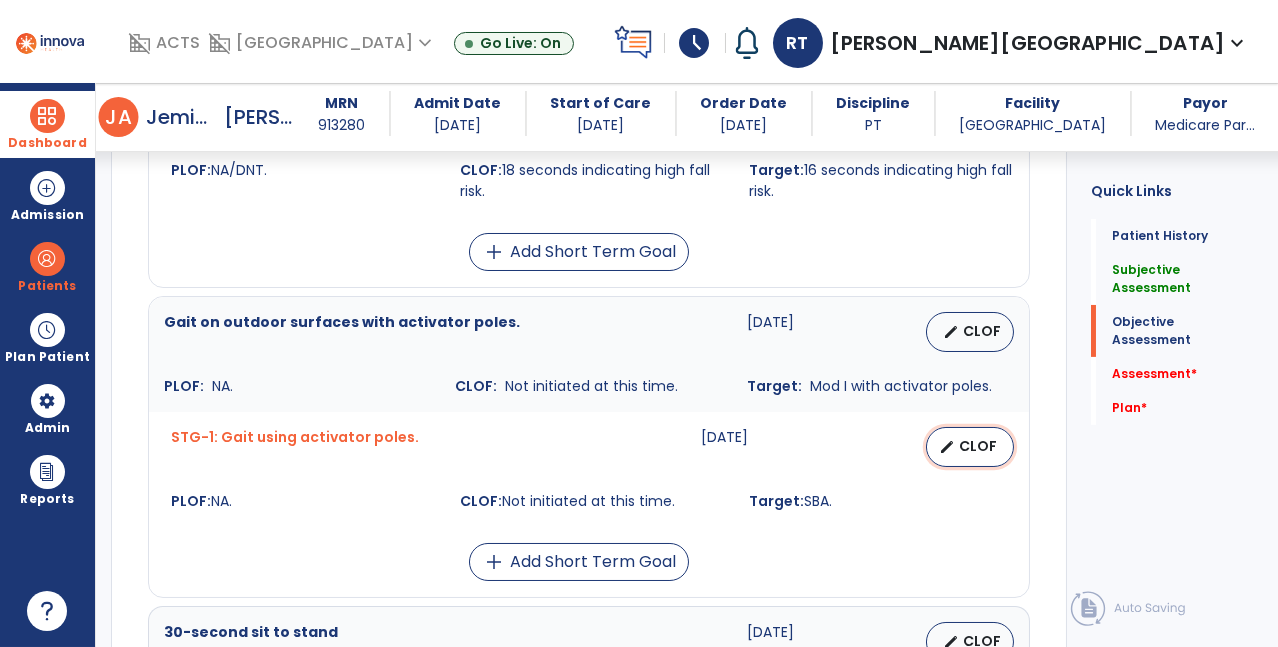select on "********" 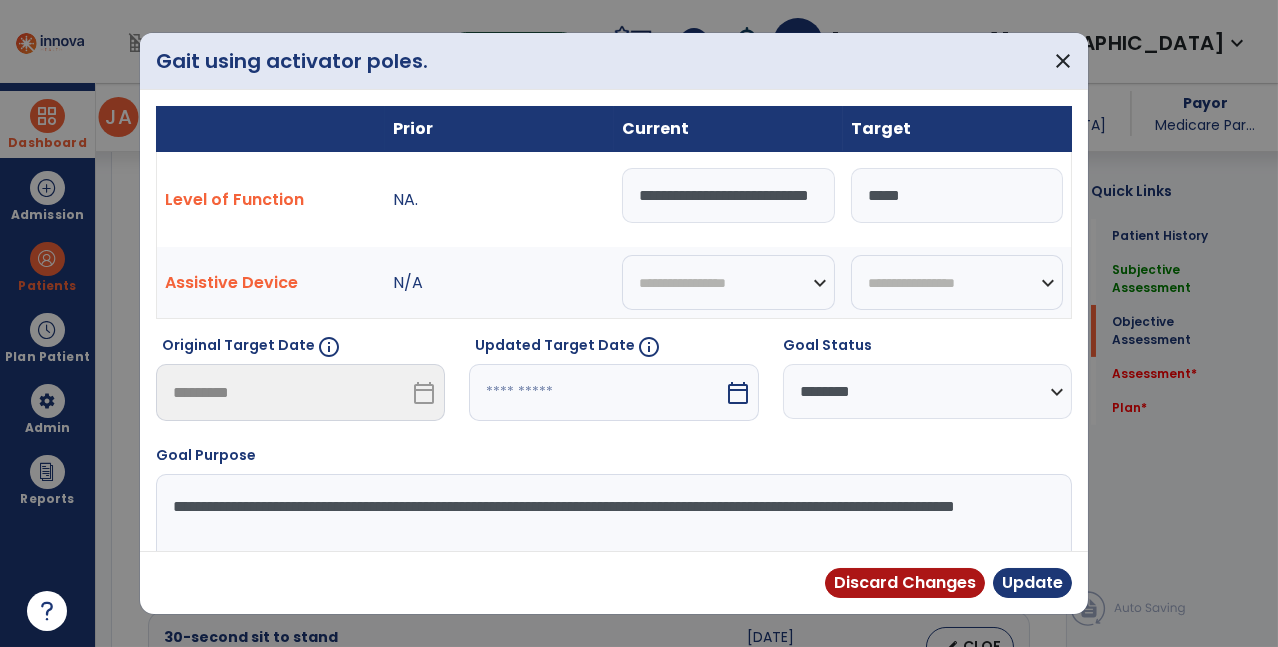 scroll, scrollTop: 1075, scrollLeft: 0, axis: vertical 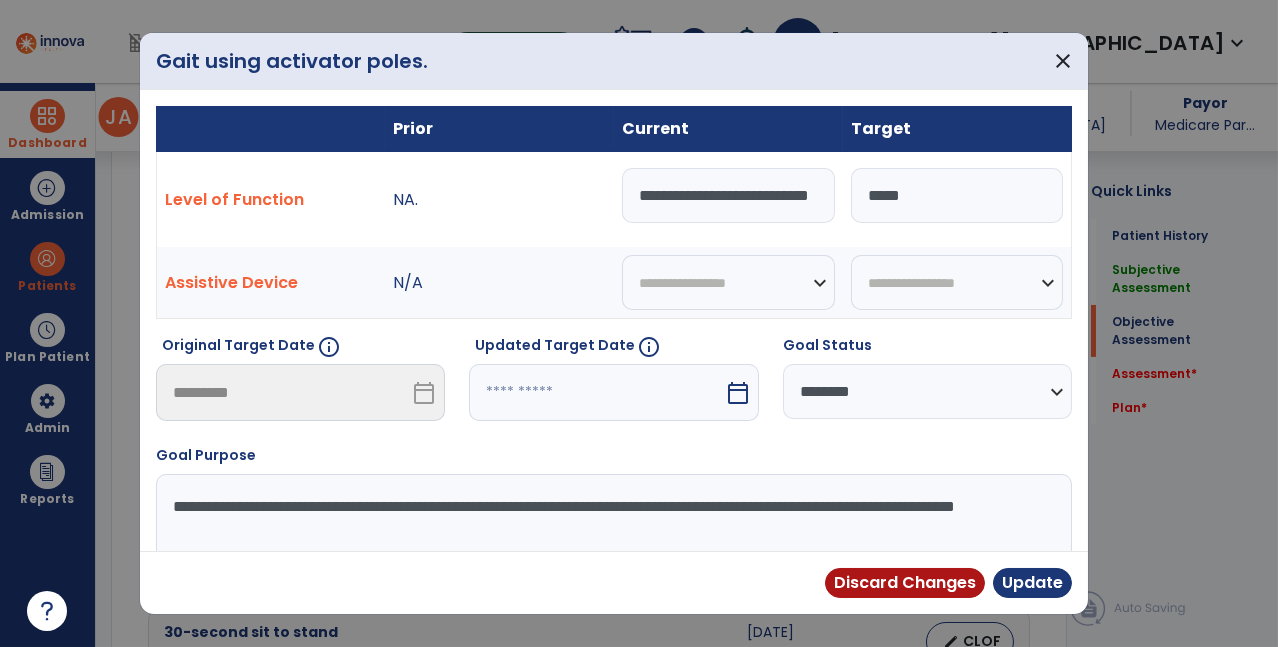 click on "**********" at bounding box center [728, 195] 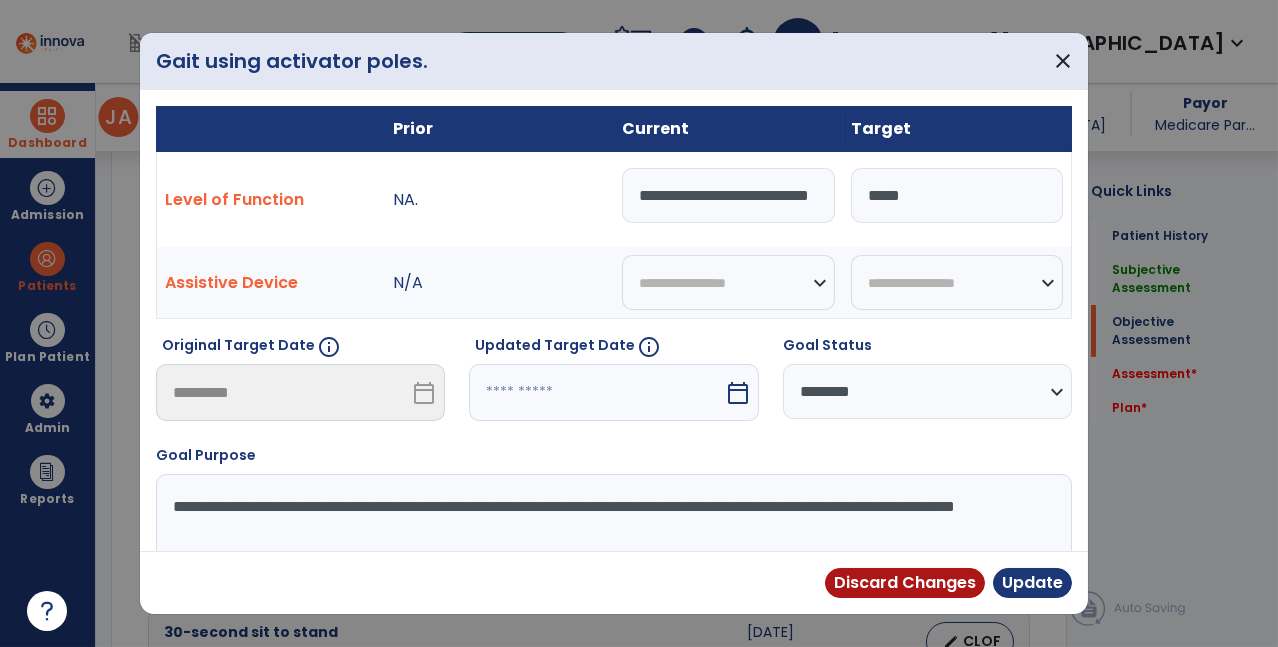 click on "**********" at bounding box center (728, 195) 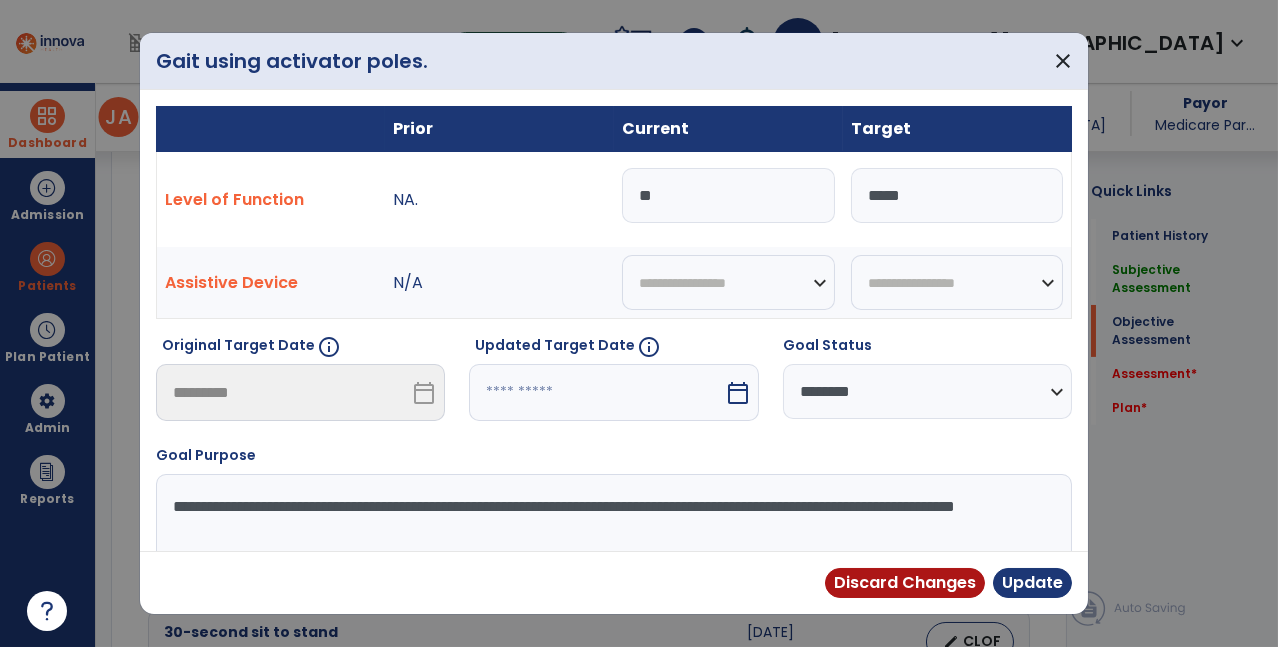 type on "*" 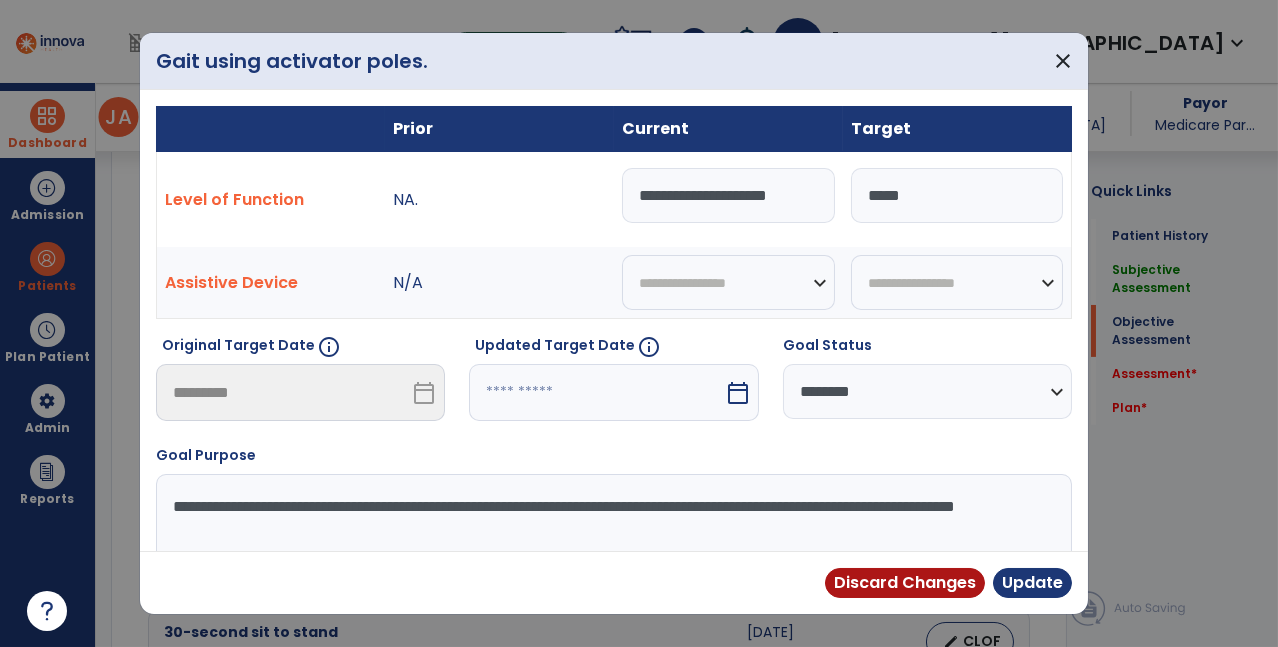 type on "**********" 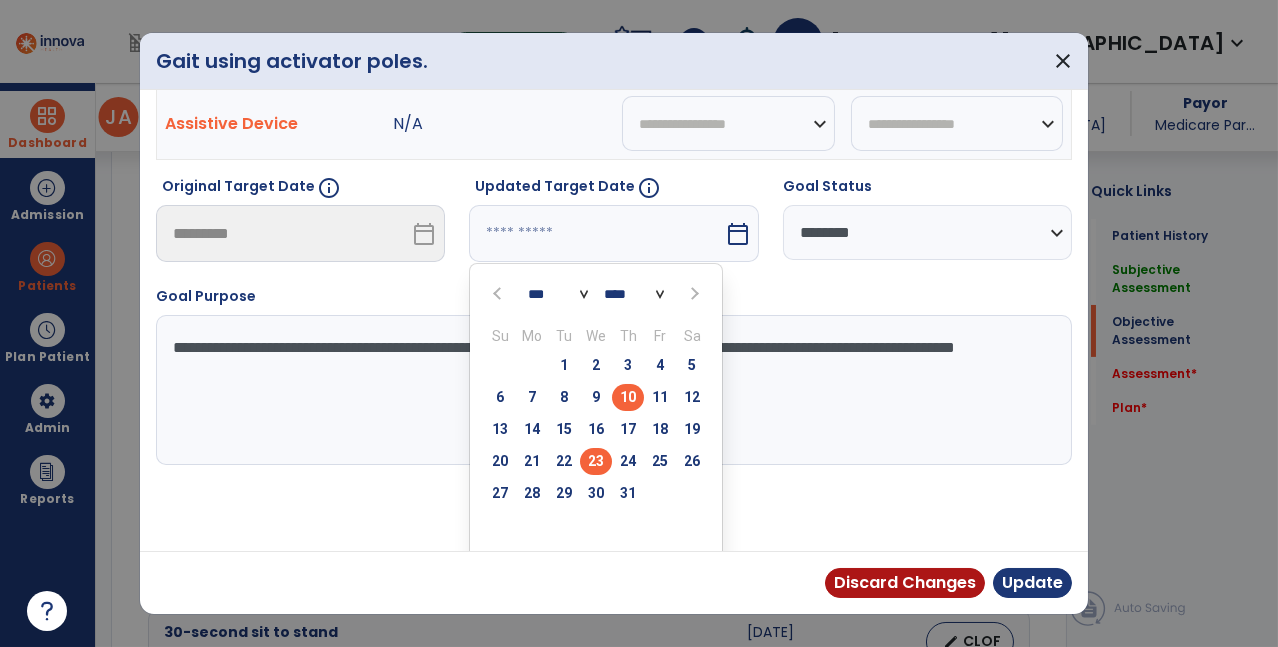 click on "23" at bounding box center [596, 461] 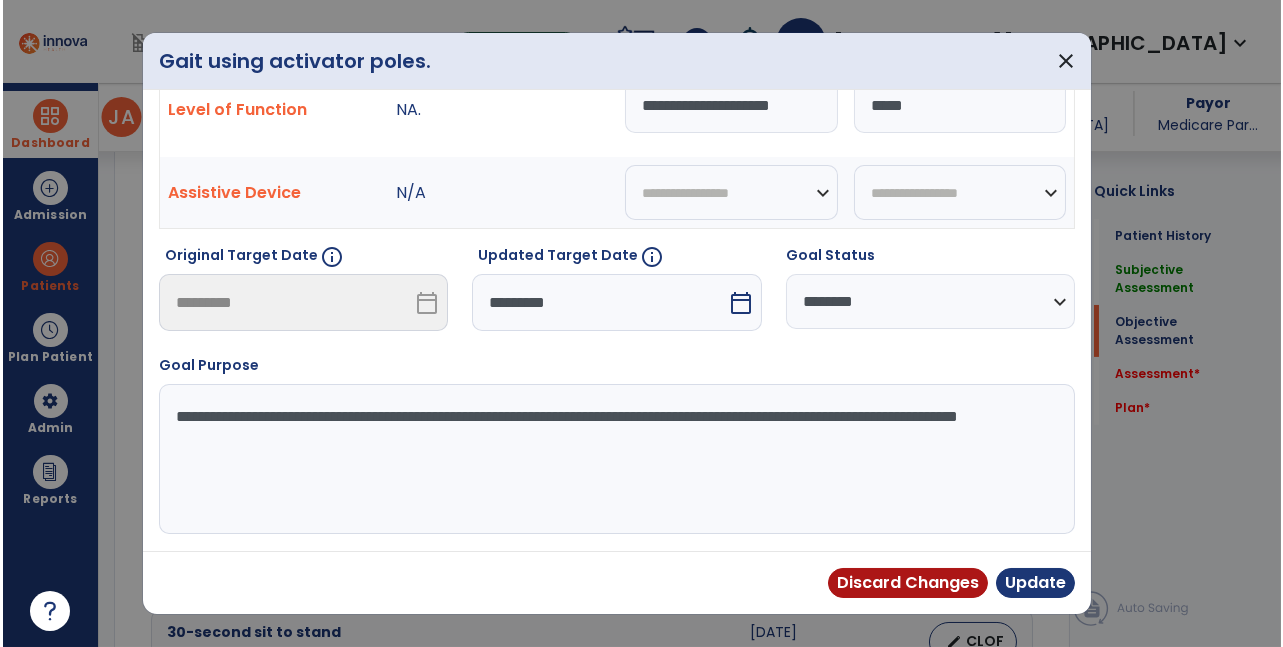 scroll, scrollTop: 84, scrollLeft: 0, axis: vertical 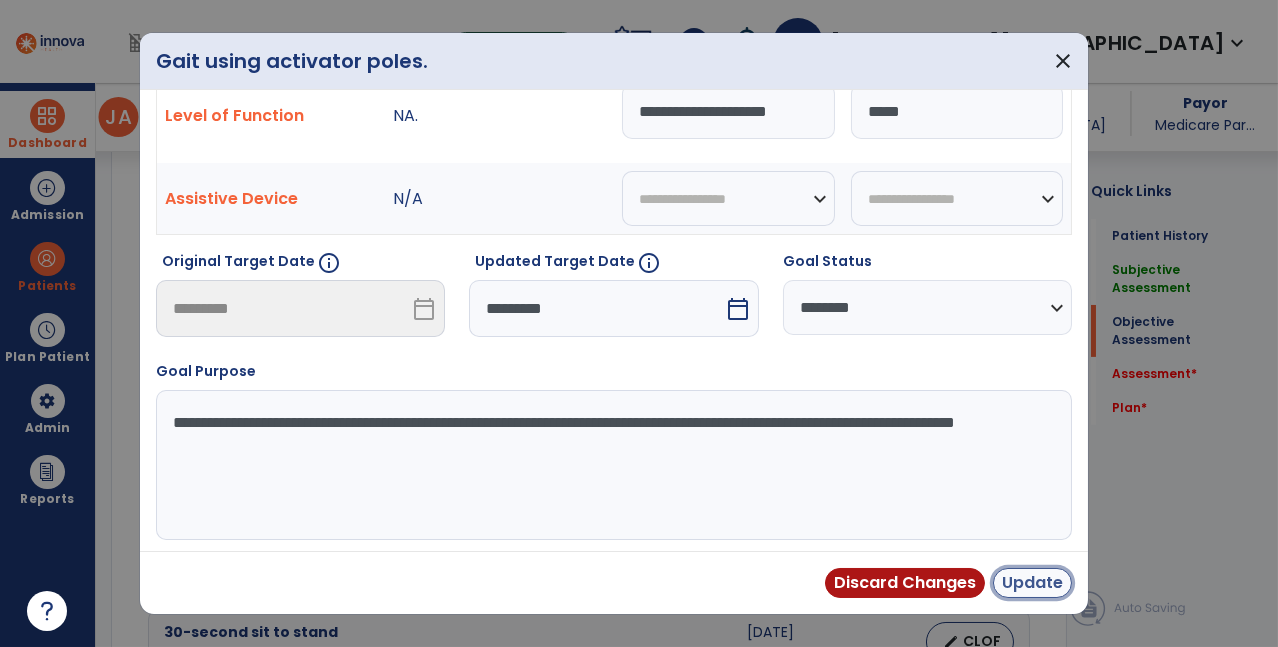 click on "Update" at bounding box center [1032, 583] 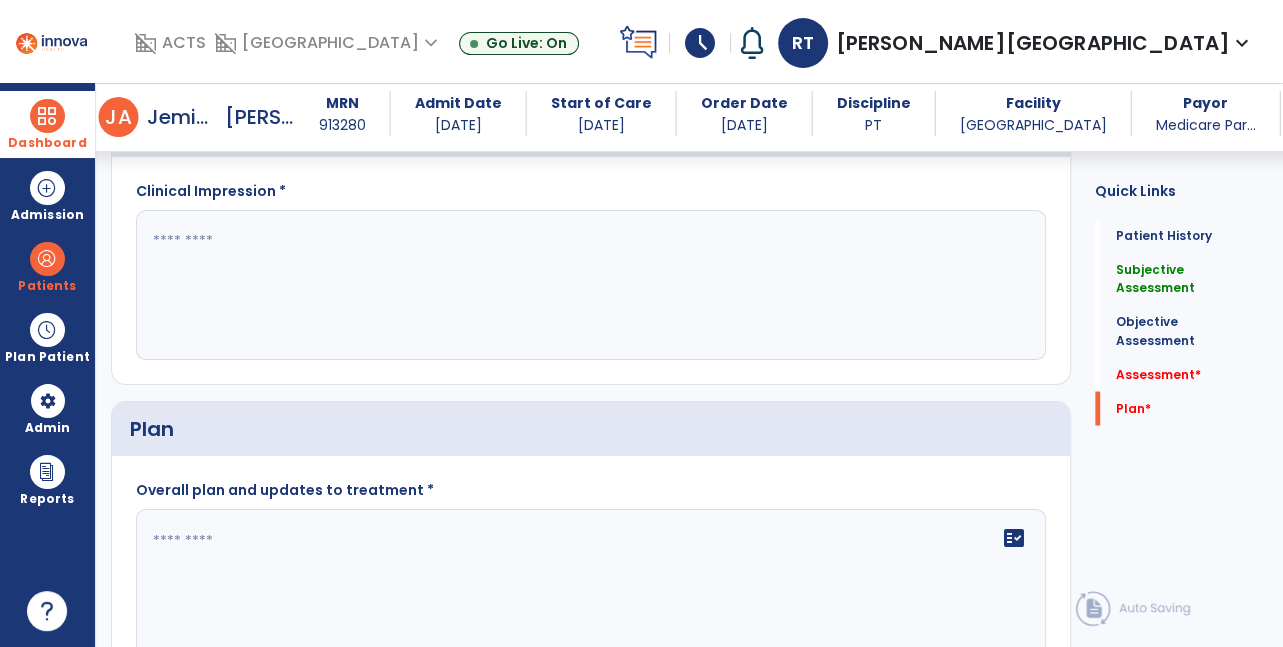 scroll, scrollTop: 2110, scrollLeft: 0, axis: vertical 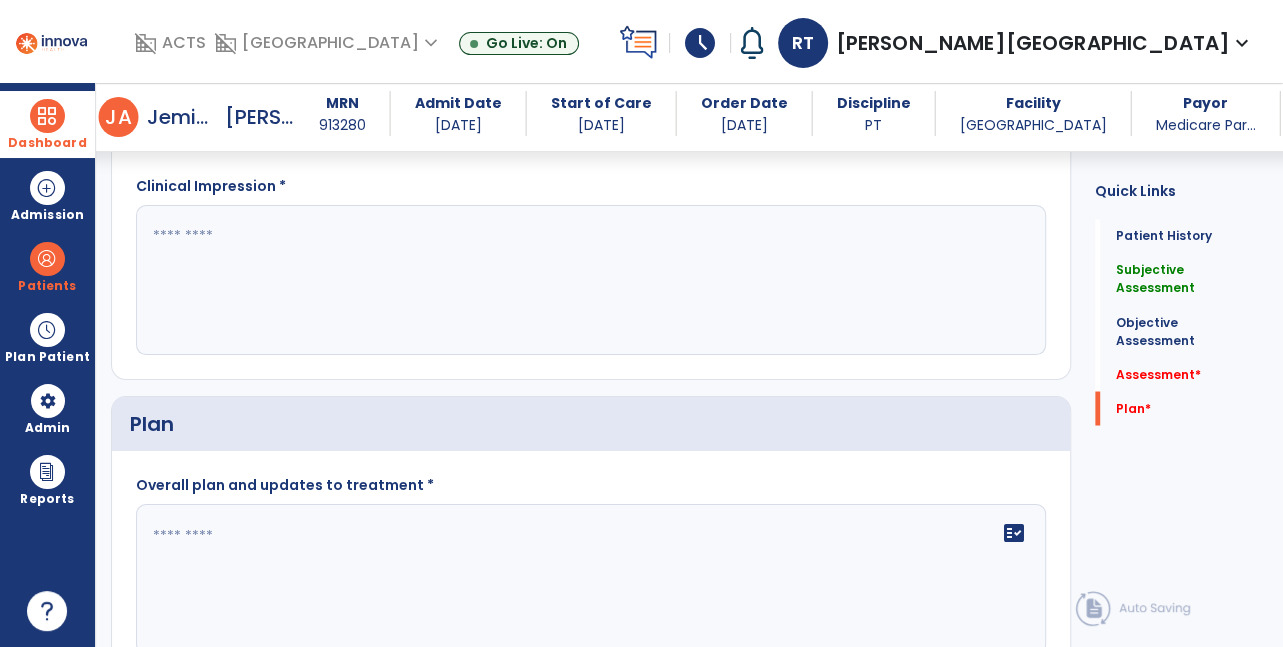 click 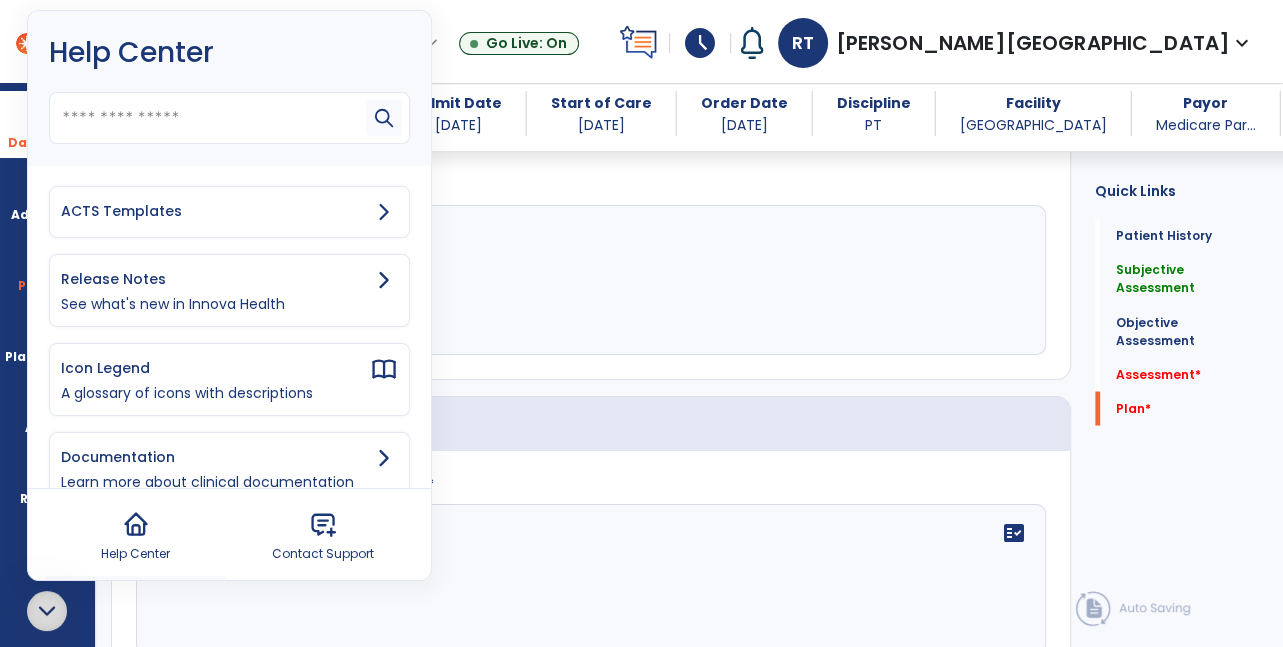 click on "ACTS Templates" at bounding box center [229, 212] 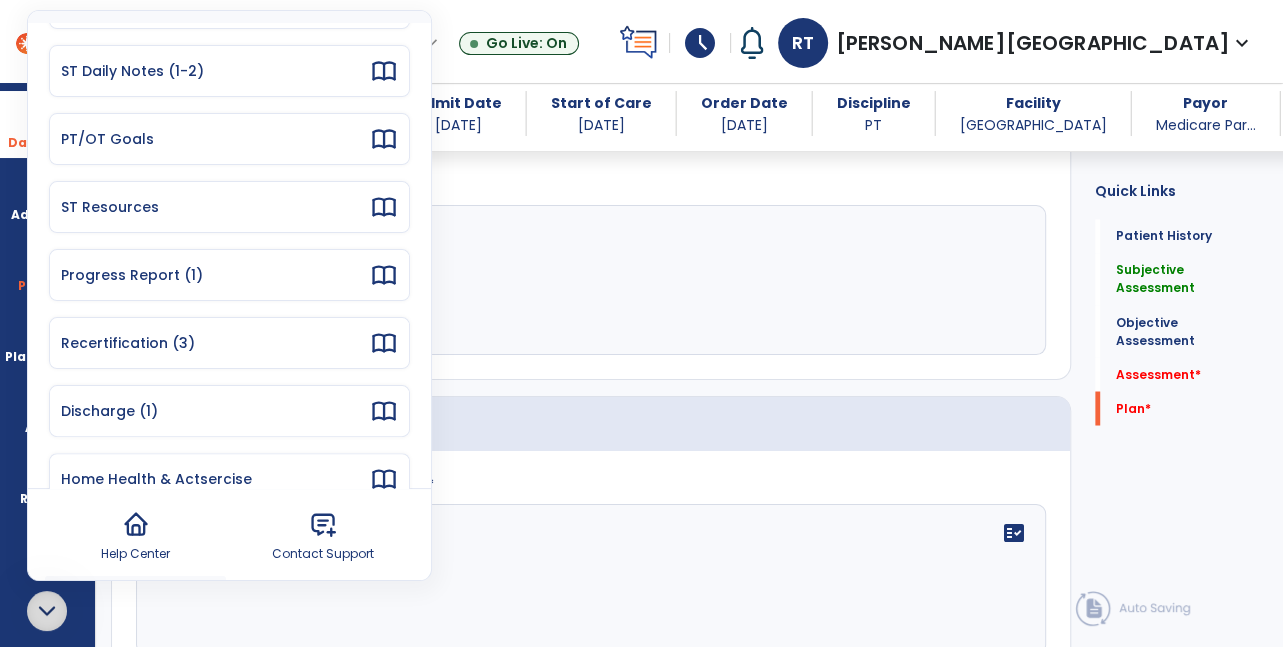 scroll, scrollTop: 213, scrollLeft: 0, axis: vertical 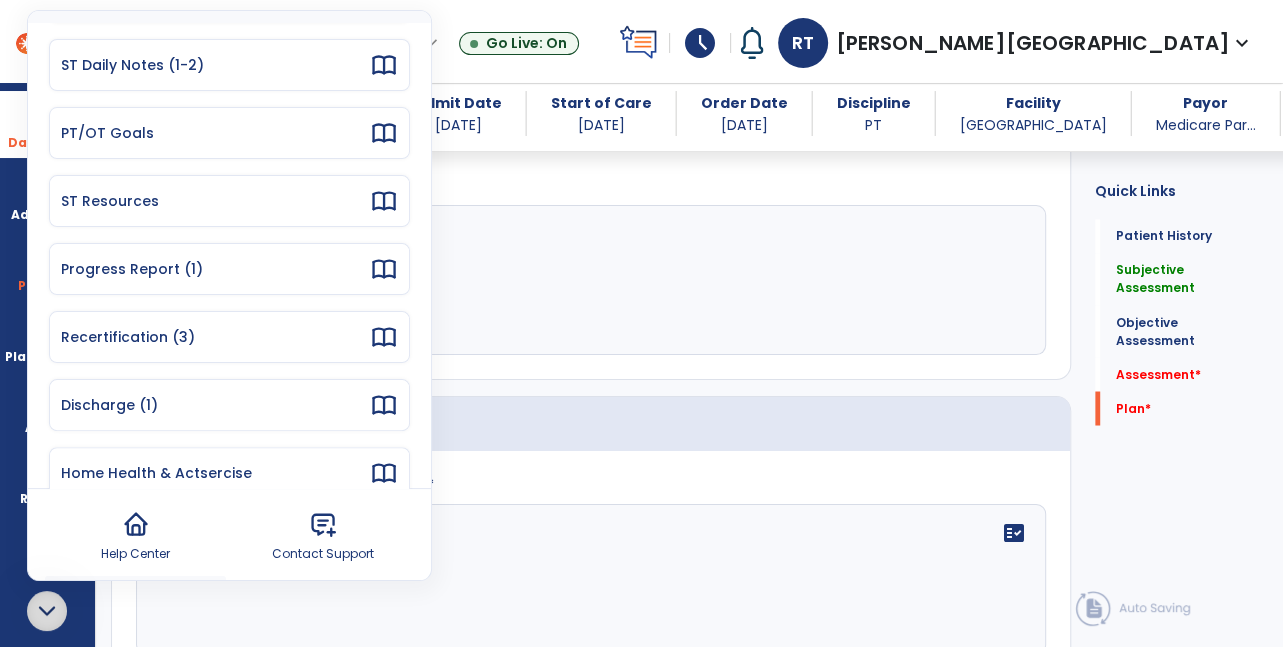 click on "Progress Report (1)" at bounding box center (215, 269) 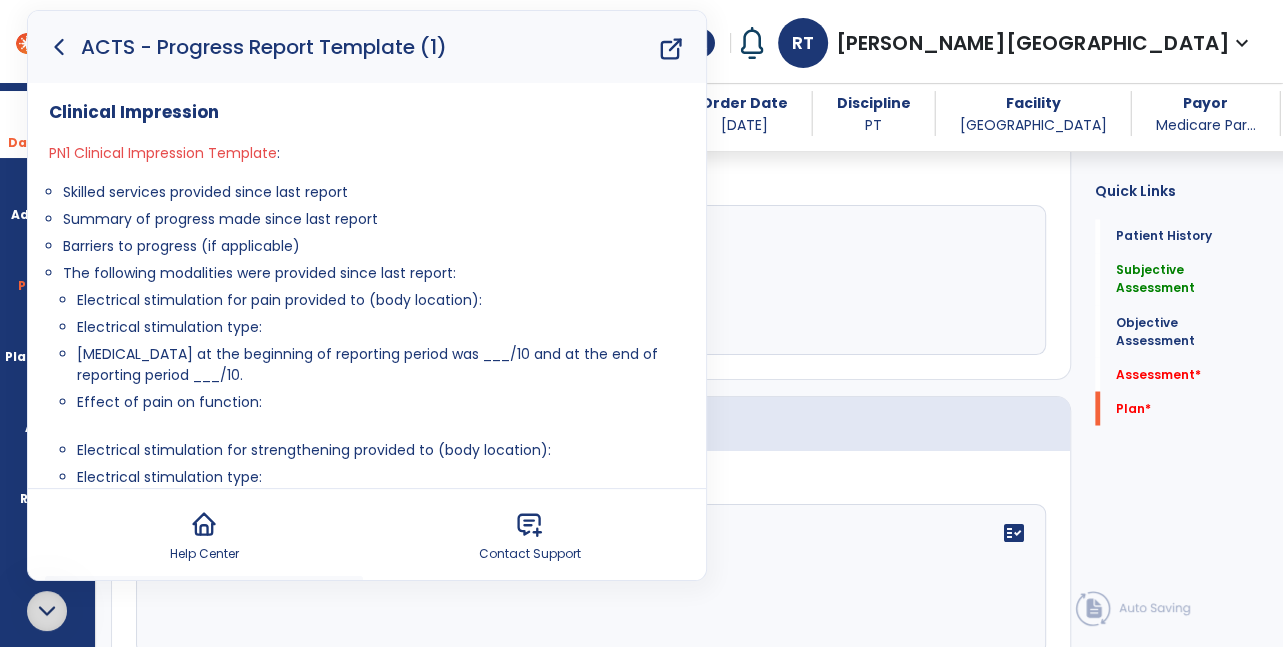 click 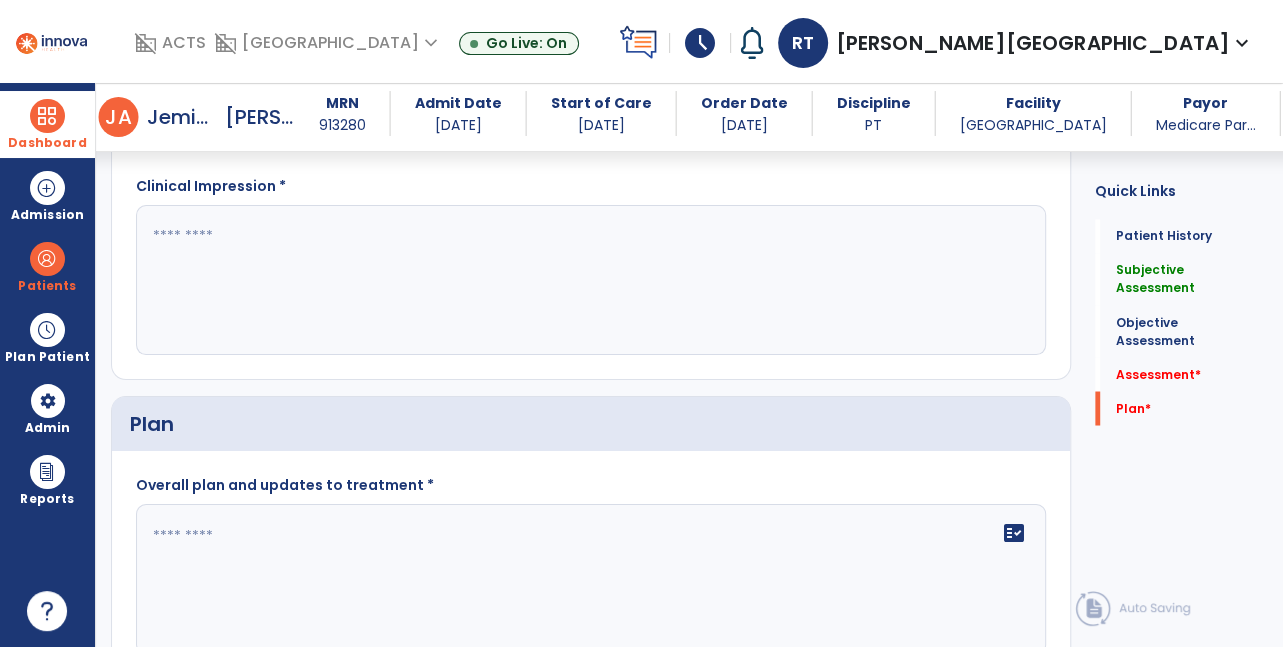 click 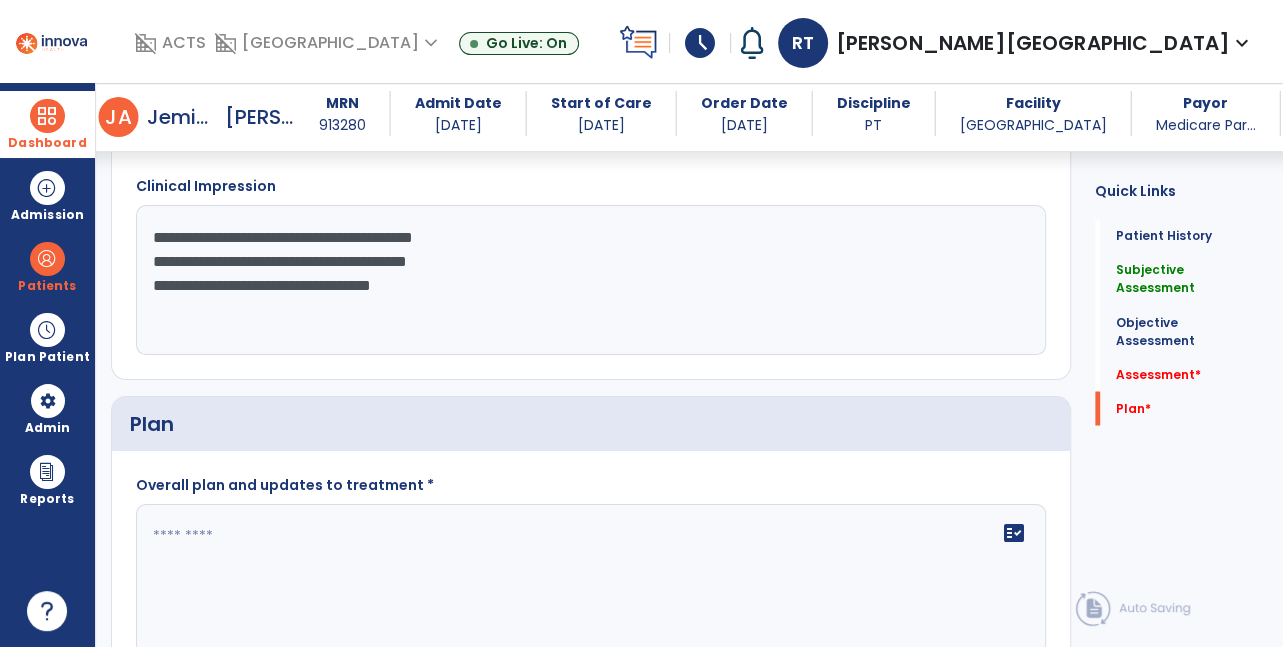 click on "**********" 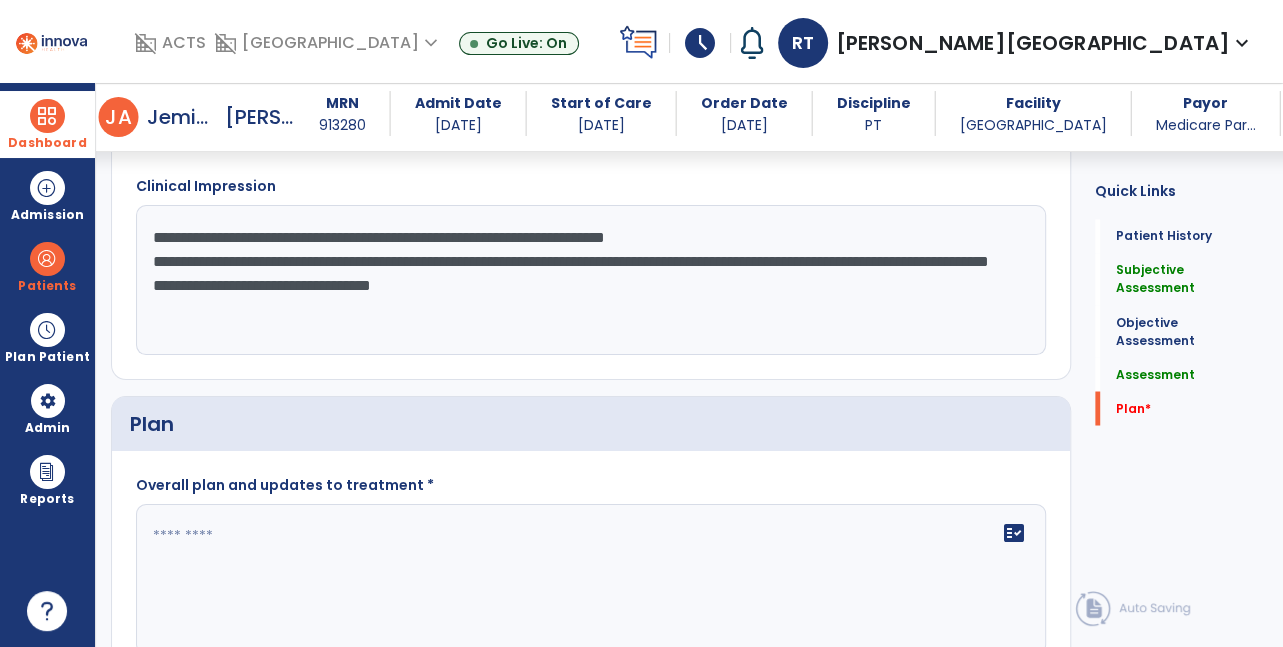 click on "**********" 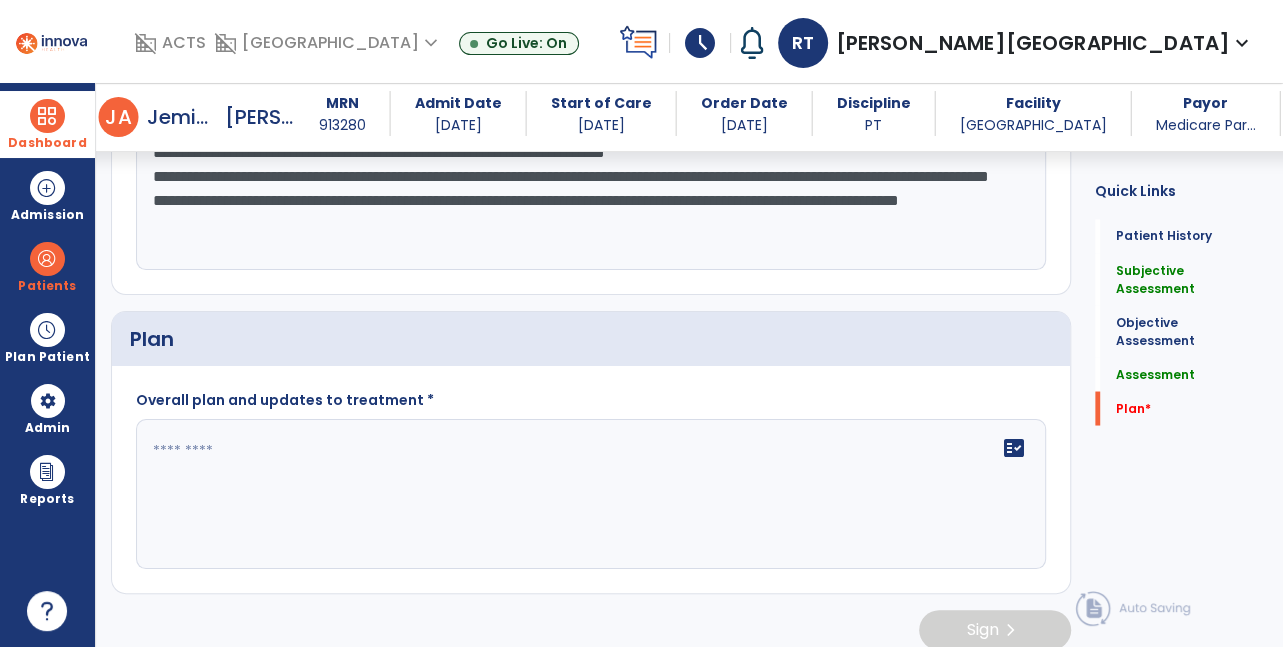 scroll, scrollTop: 2201, scrollLeft: 0, axis: vertical 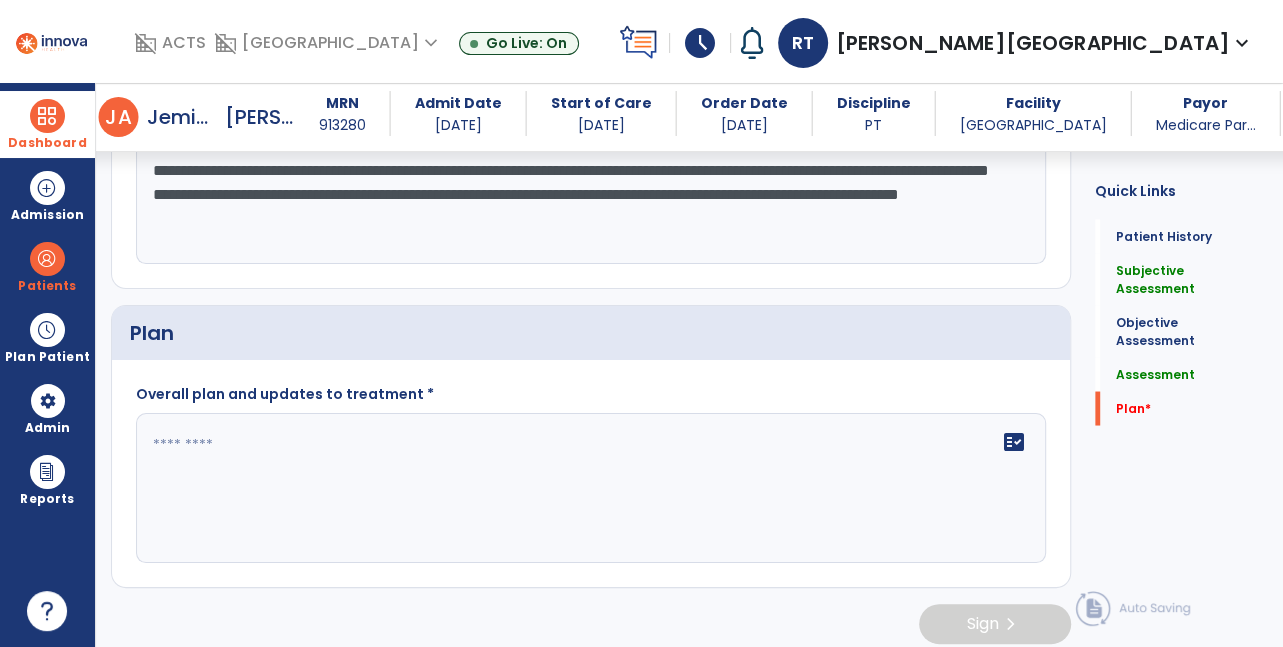 type on "**********" 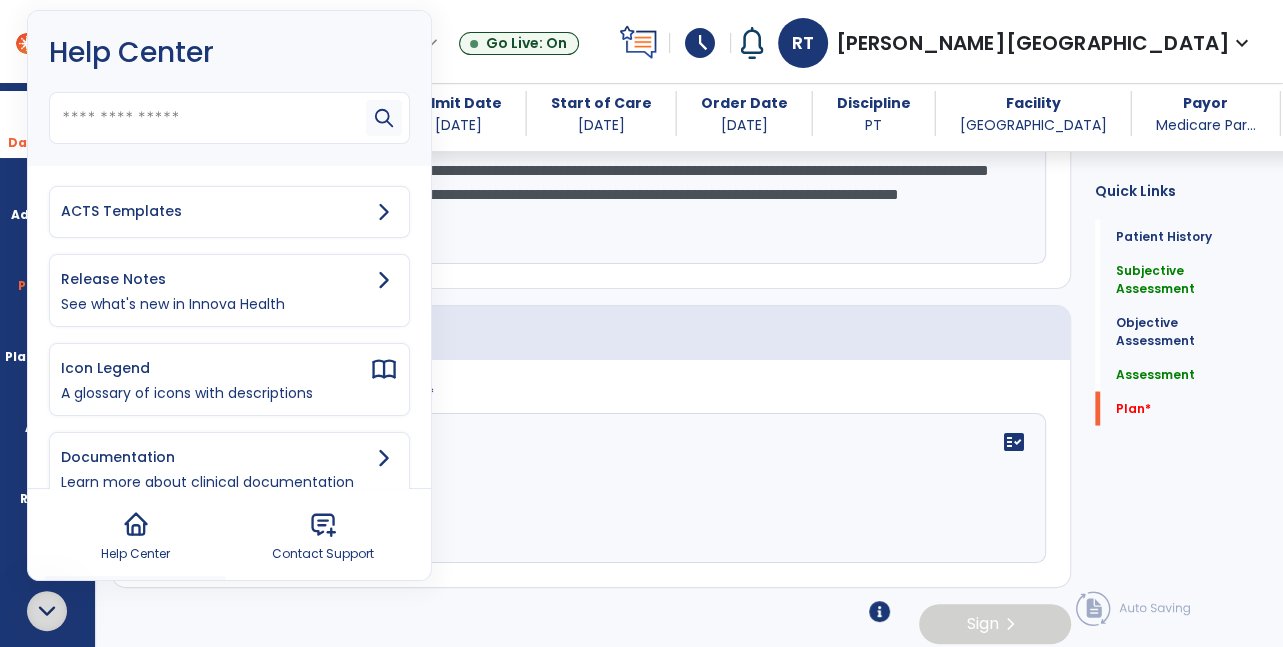 click 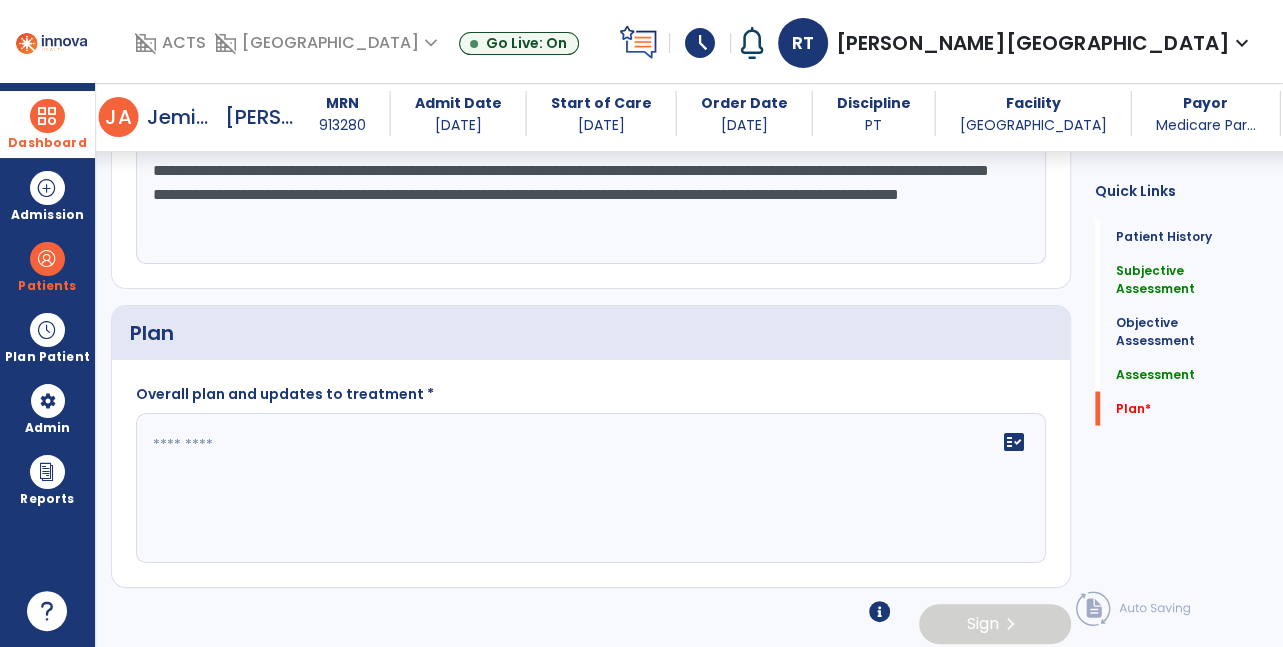 click 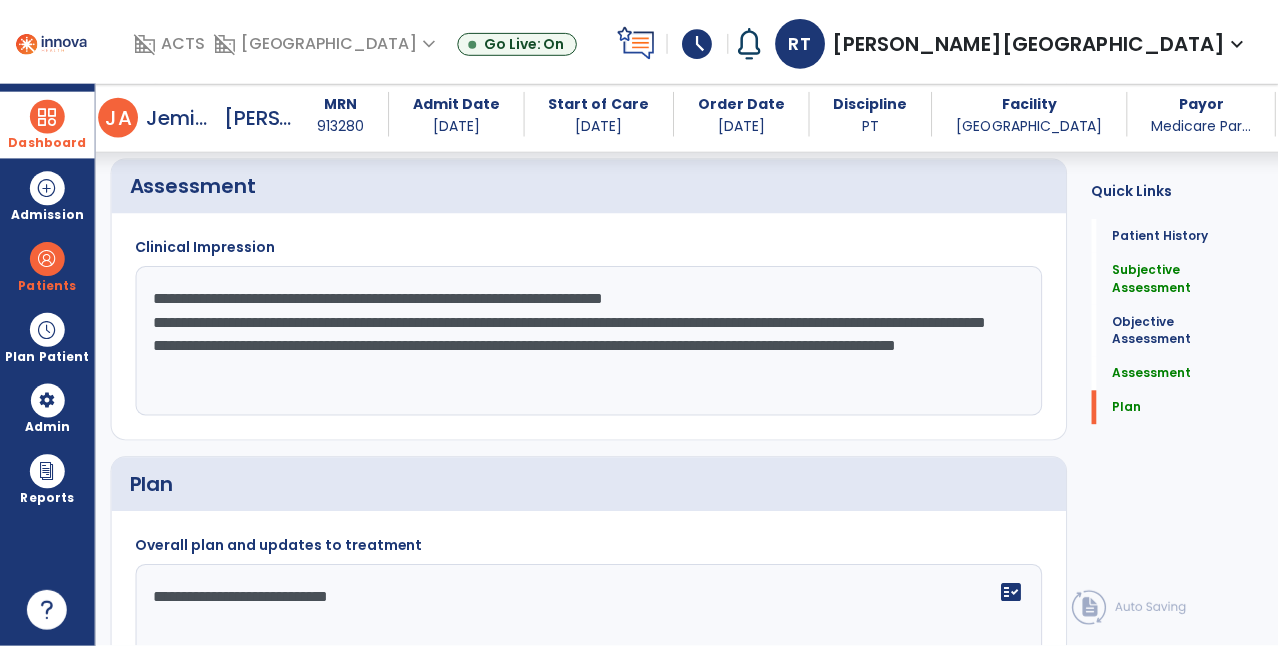 scroll, scrollTop: 2202, scrollLeft: 0, axis: vertical 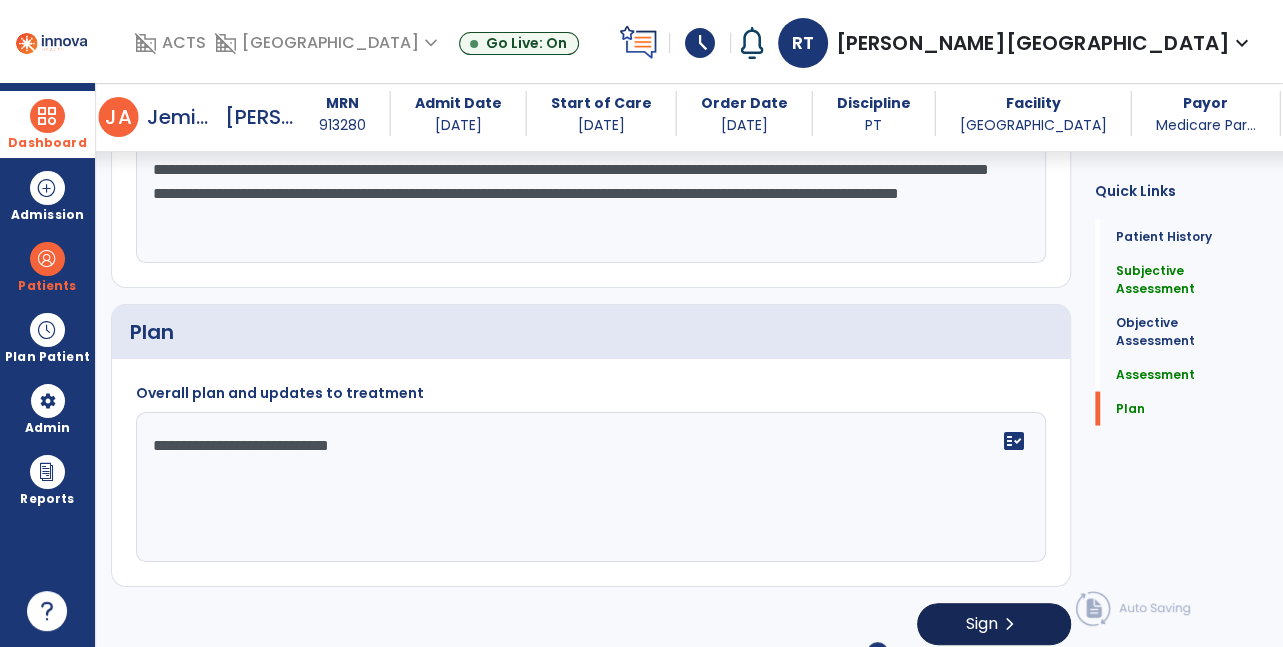 type on "**********" 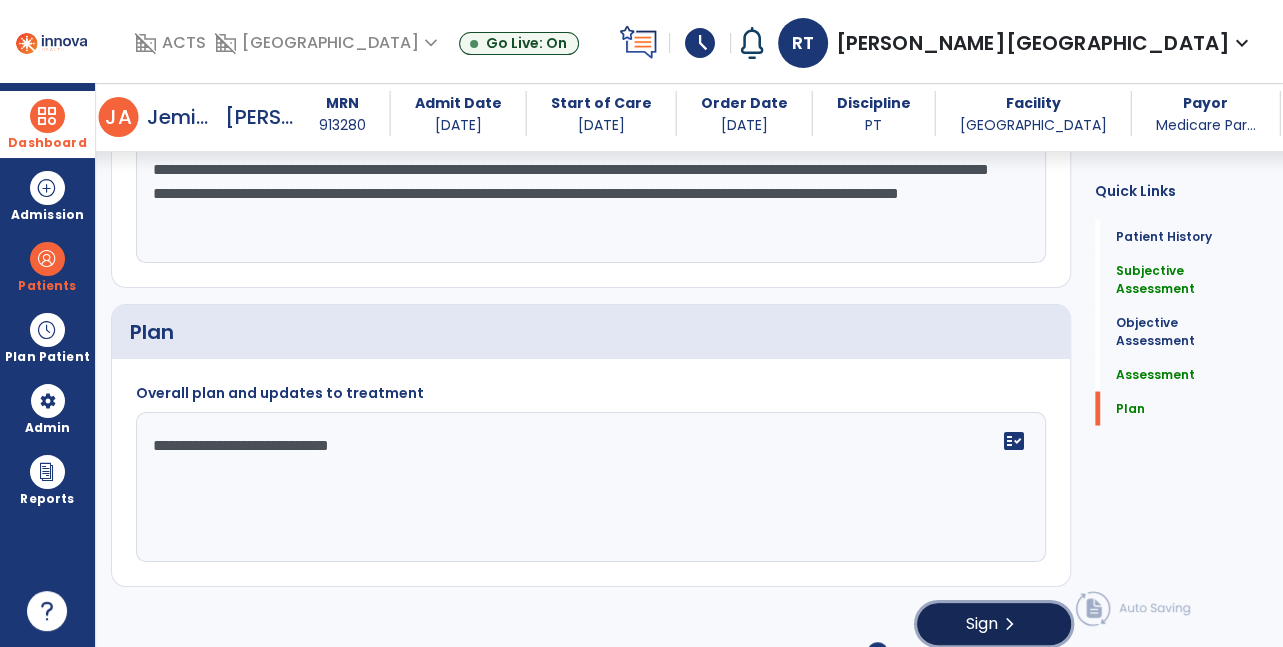 click on "chevron_right" 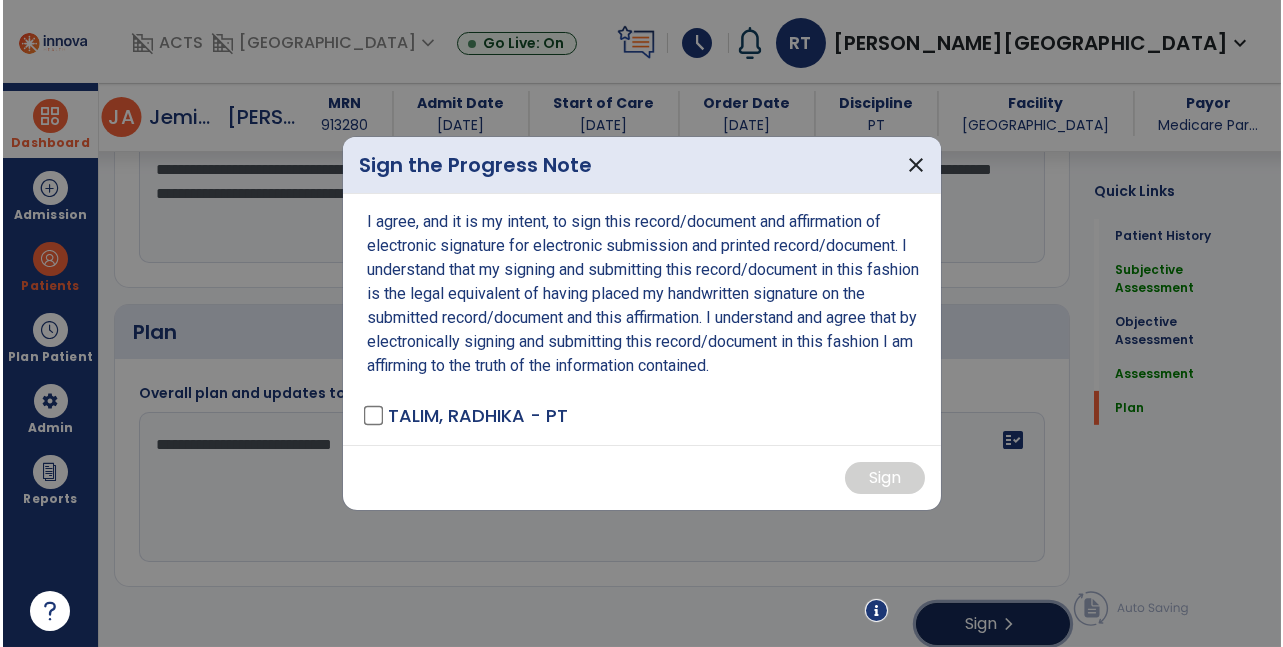 scroll, scrollTop: 2202, scrollLeft: 0, axis: vertical 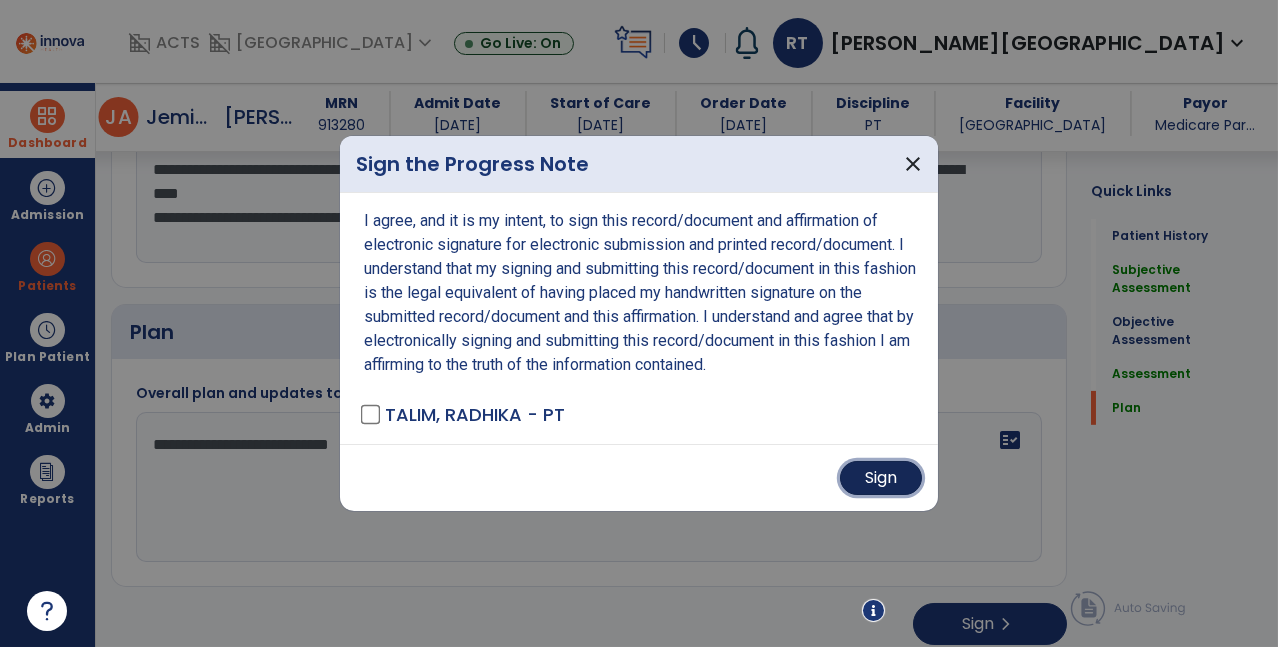 click on "Sign" at bounding box center [881, 478] 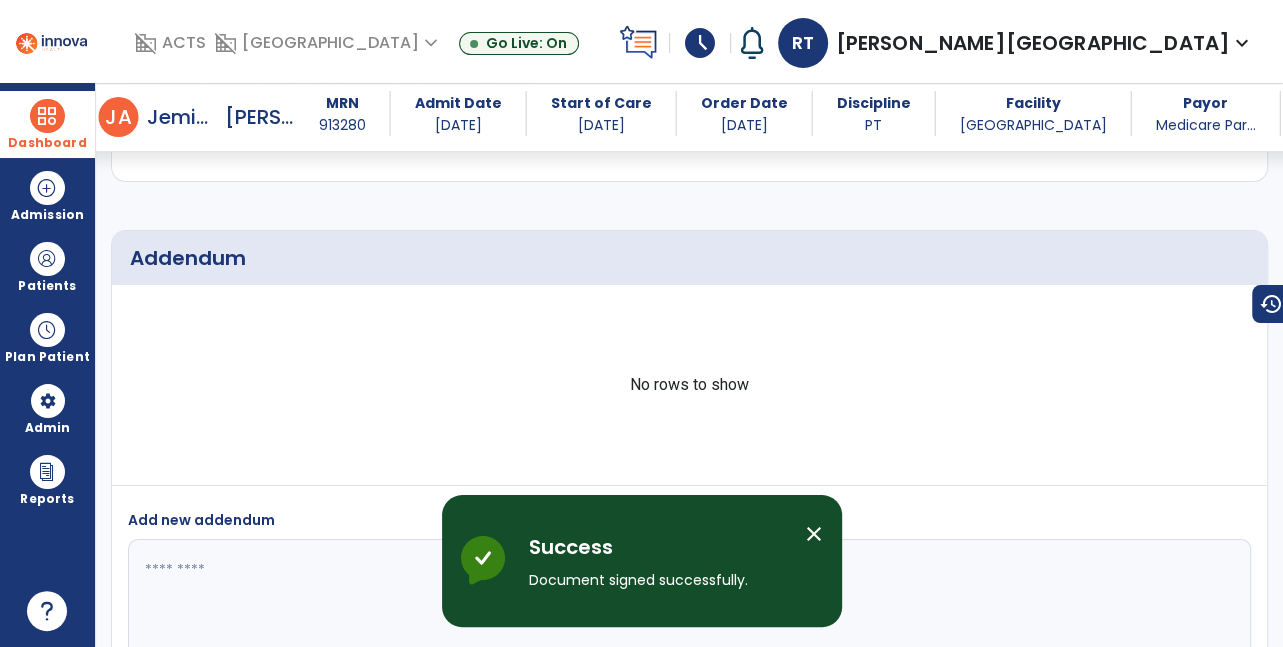 scroll, scrollTop: 2835, scrollLeft: 0, axis: vertical 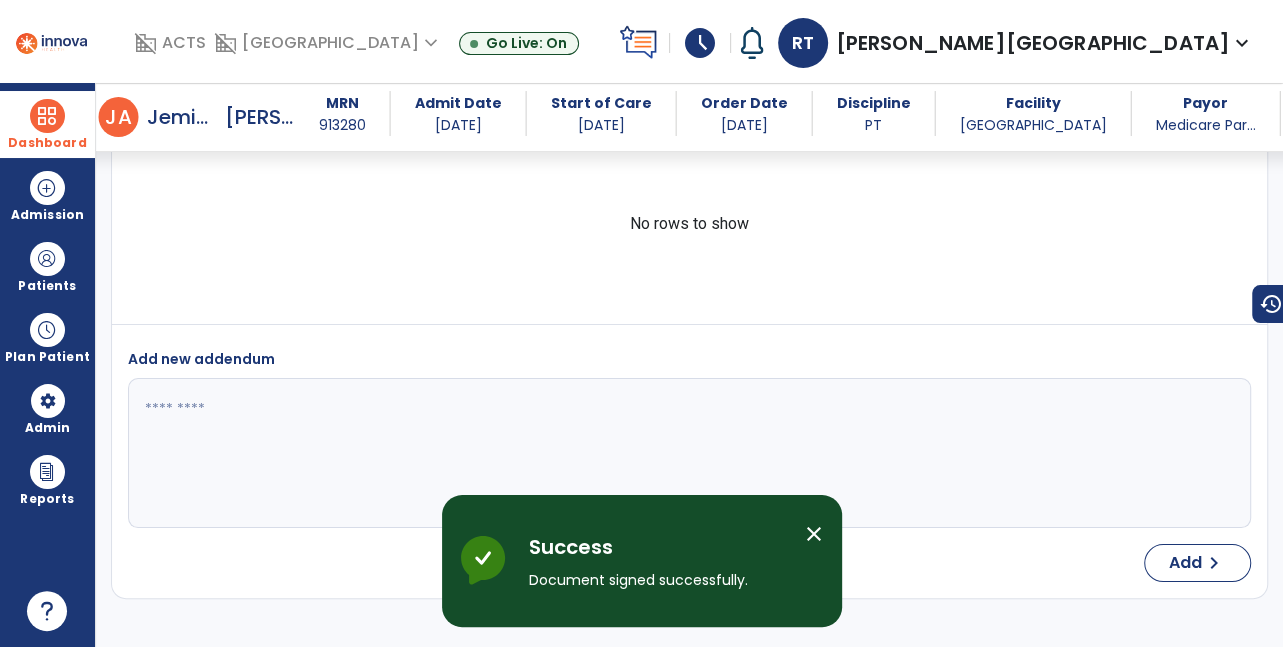 click on "close" at bounding box center [814, 534] 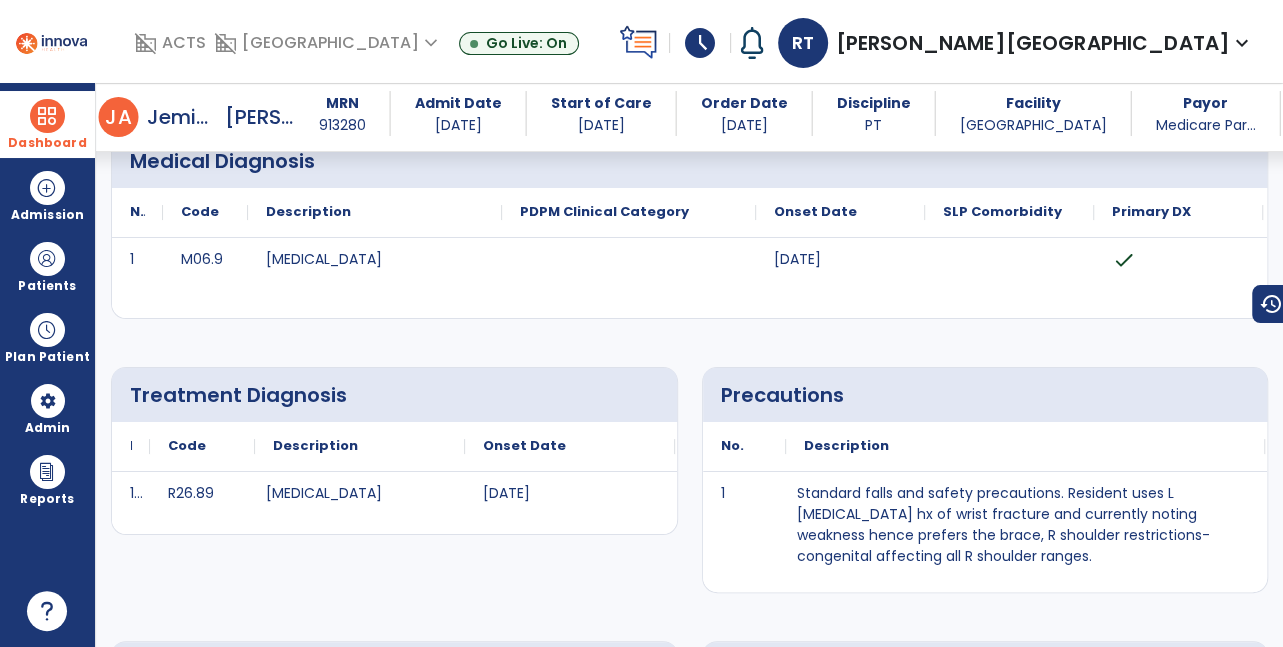 scroll, scrollTop: 0, scrollLeft: 0, axis: both 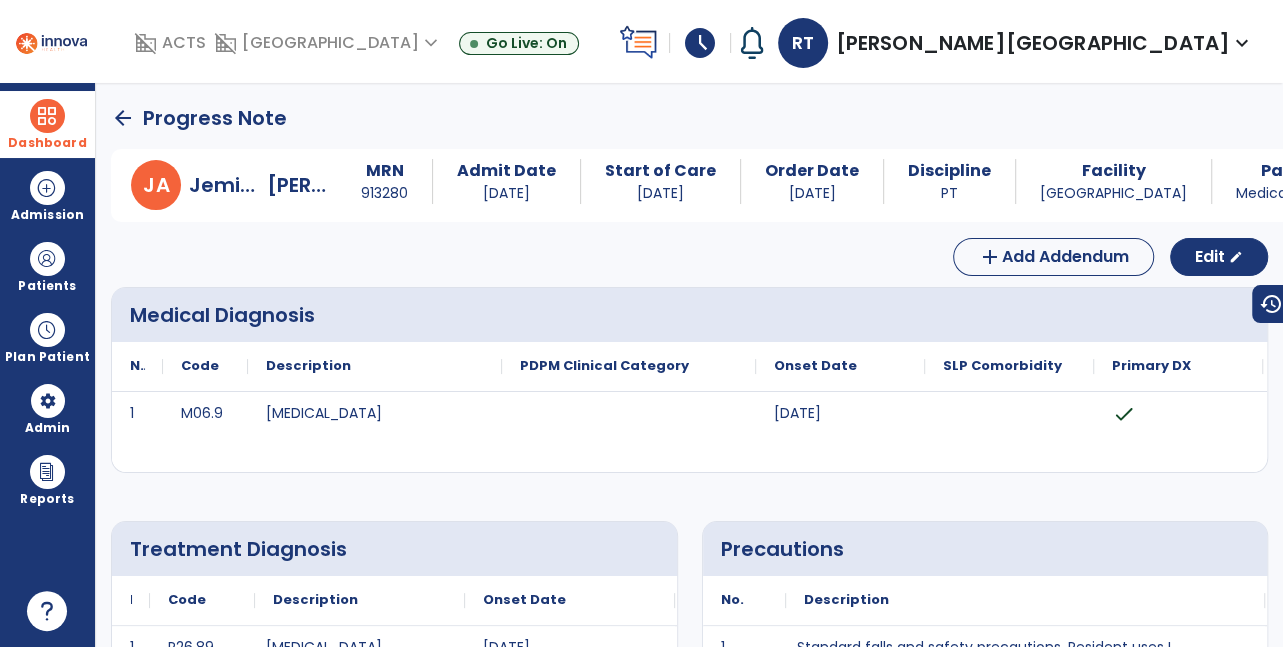 click on "arrow_back" 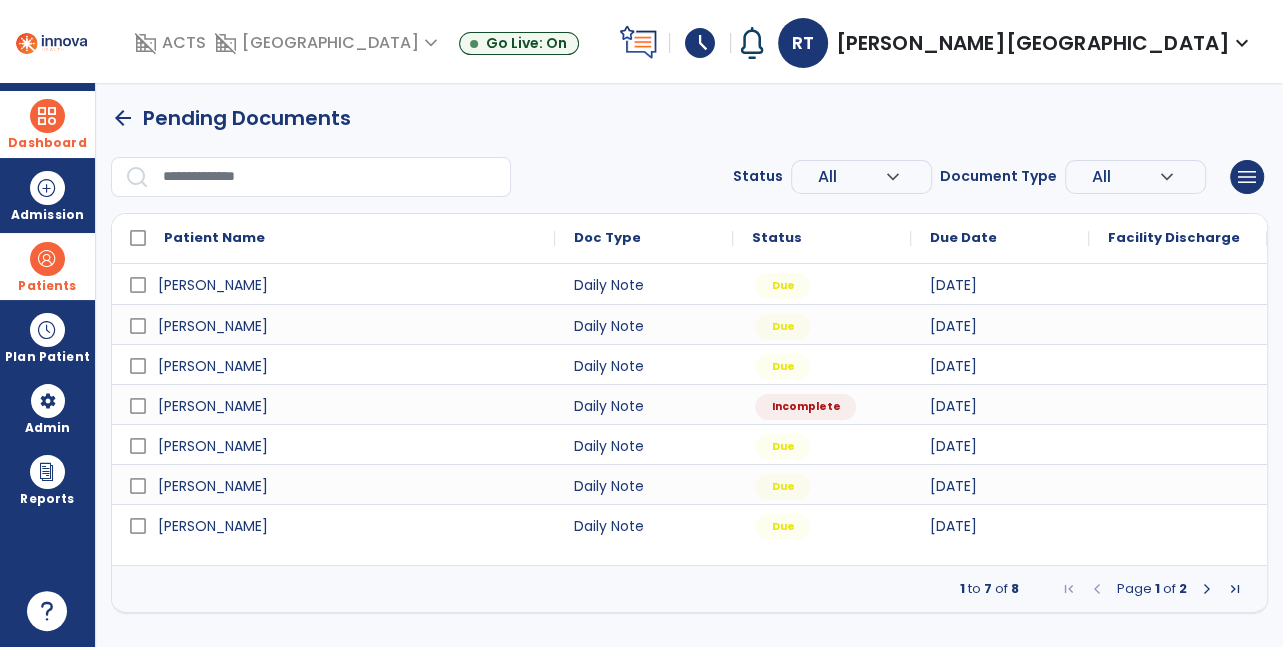 click at bounding box center (47, 259) 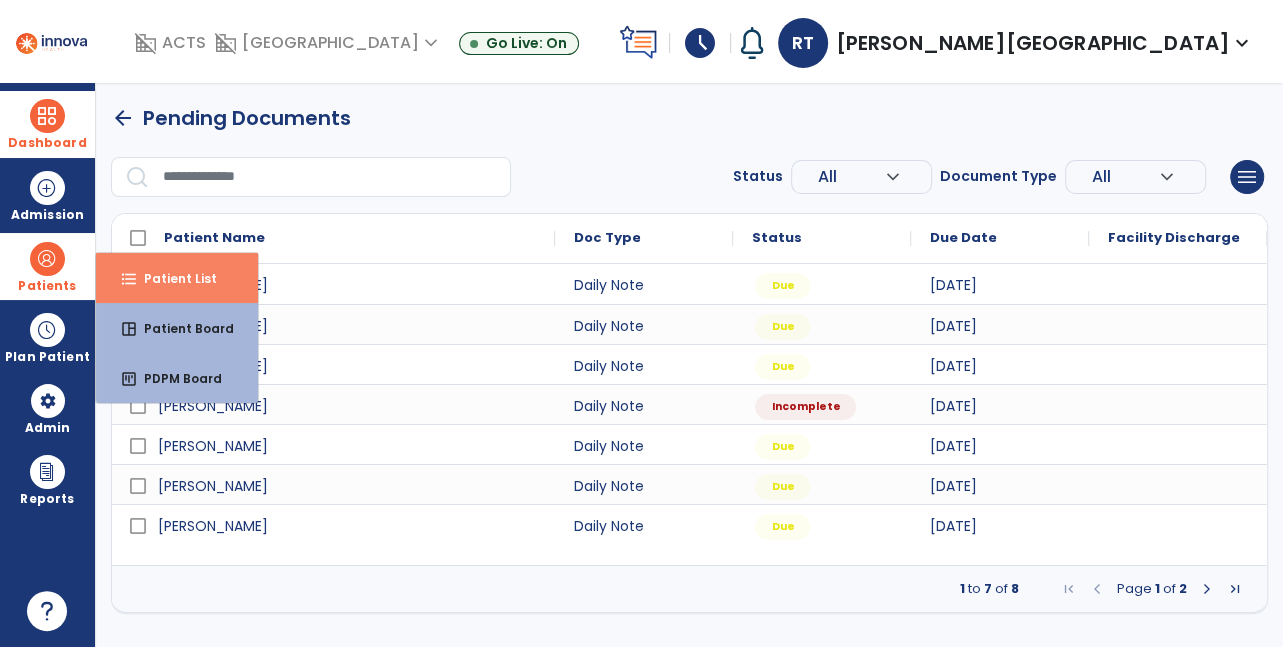 click on "Patient List" at bounding box center (172, 278) 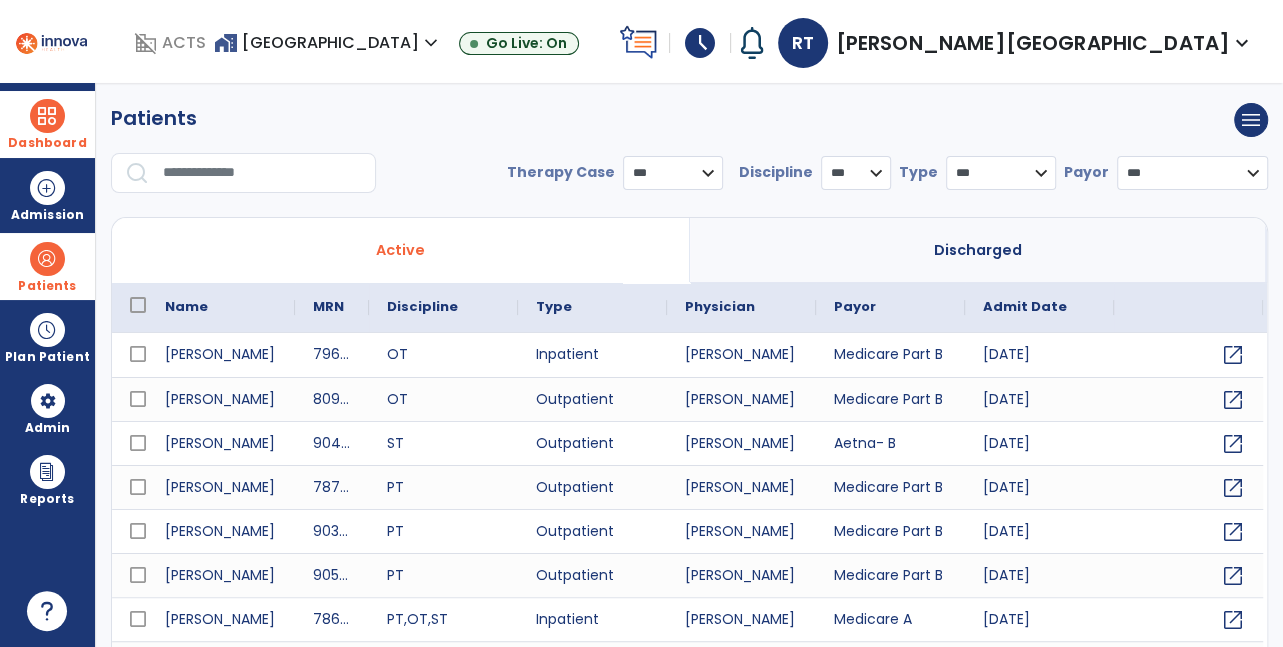 click at bounding box center [262, 173] 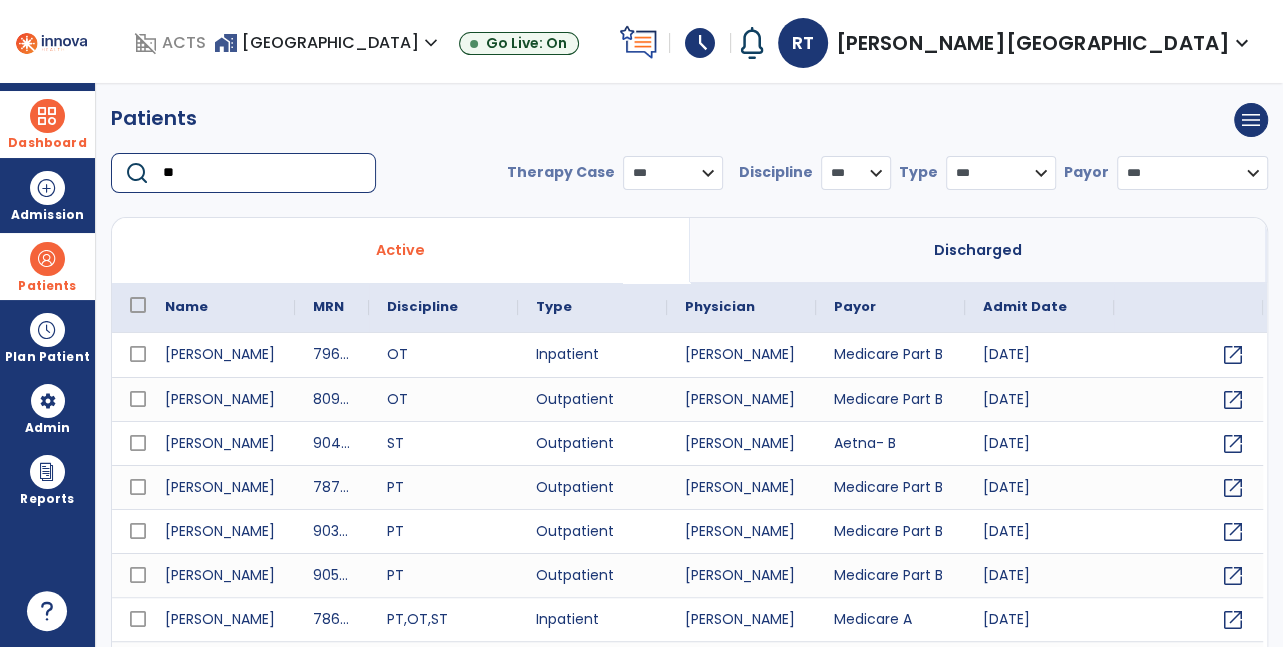 type on "*" 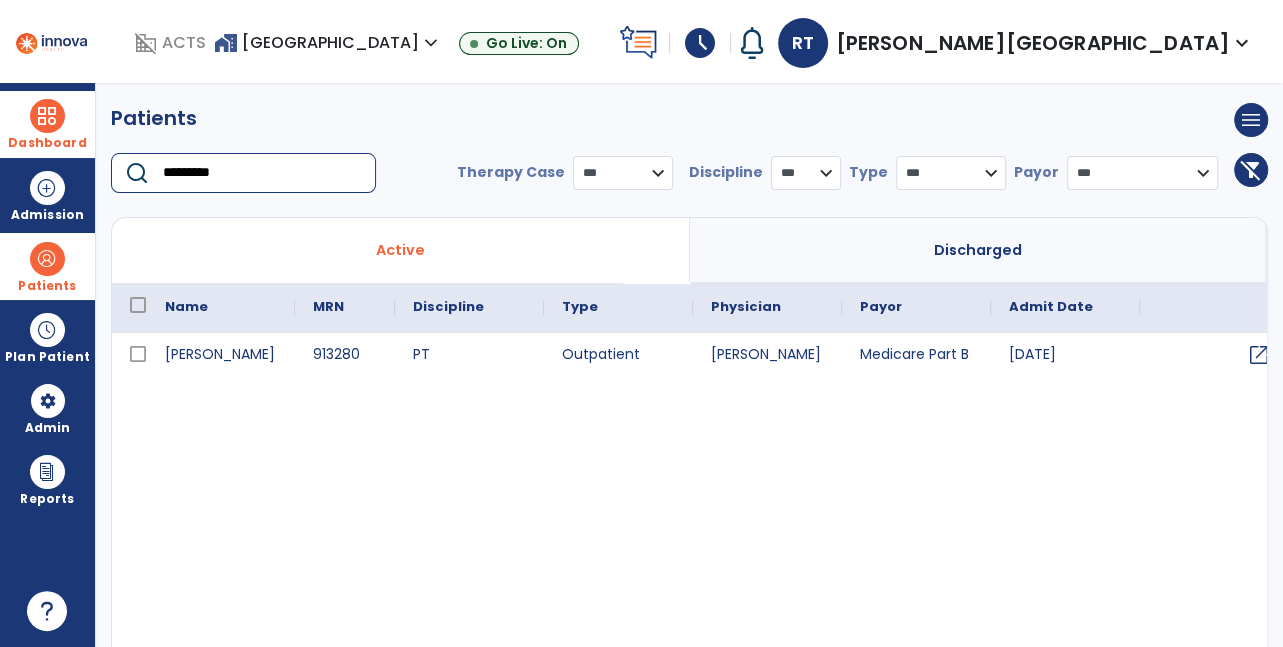 type on "*********" 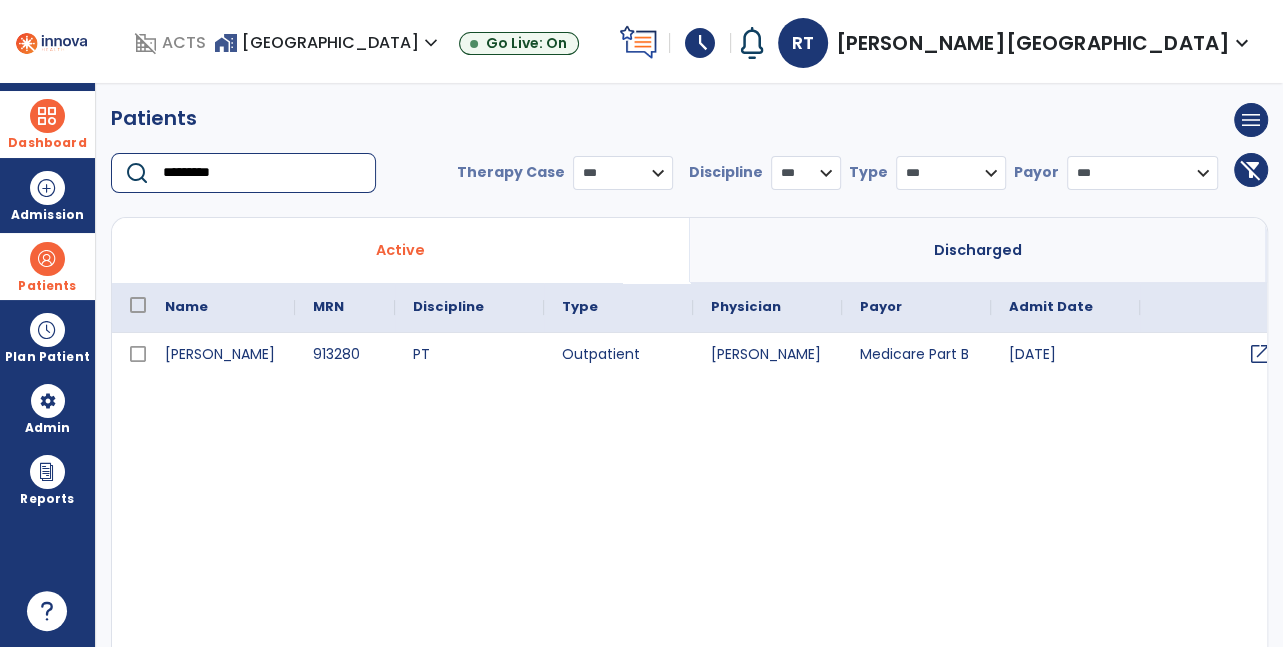 click on "open_in_new" at bounding box center [1260, 354] 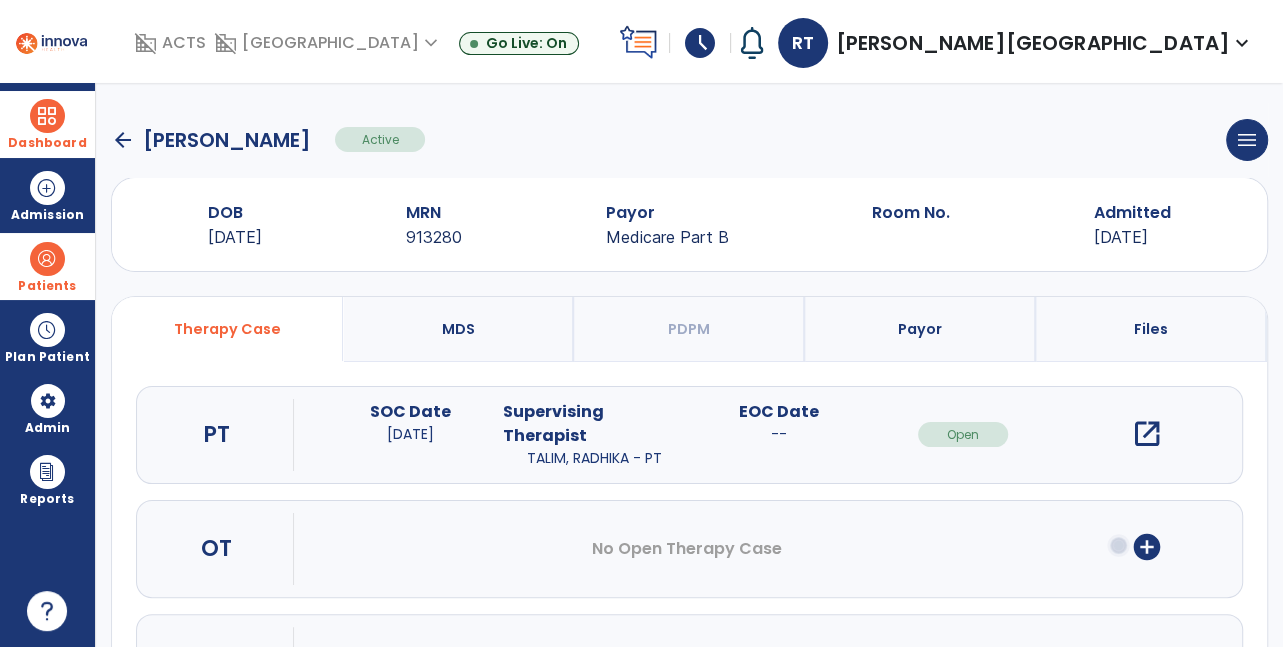 click on "open_in_new" at bounding box center [1147, 434] 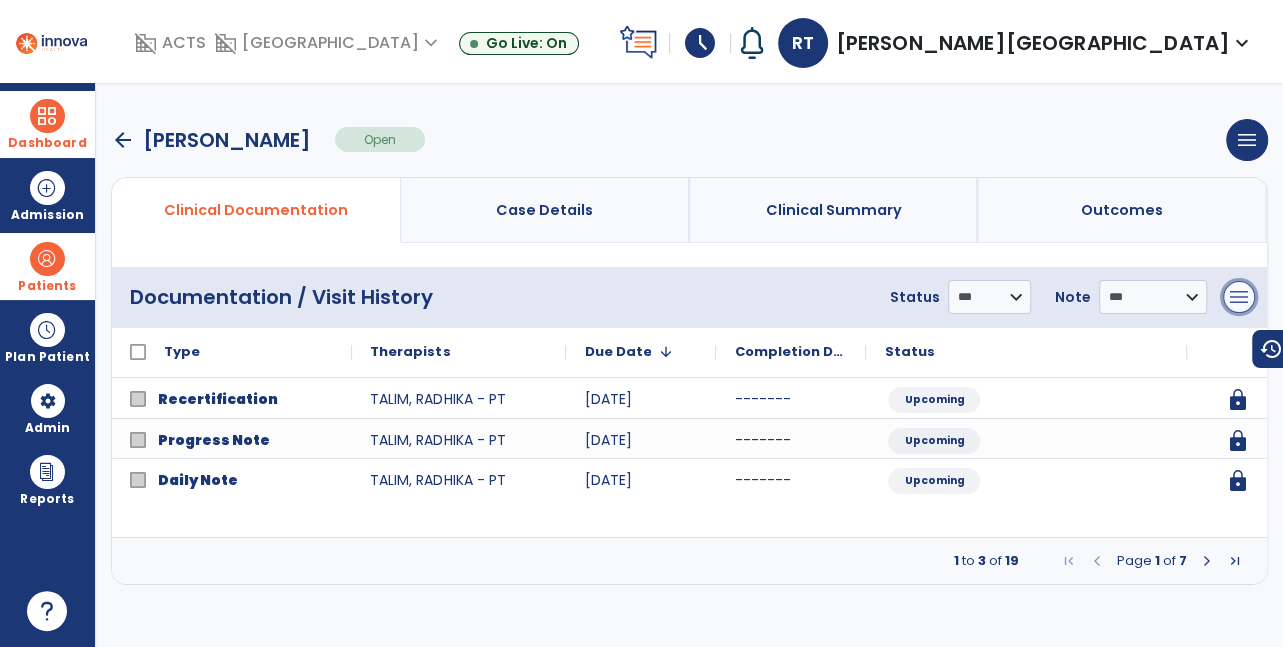 click on "menu" at bounding box center (1239, 297) 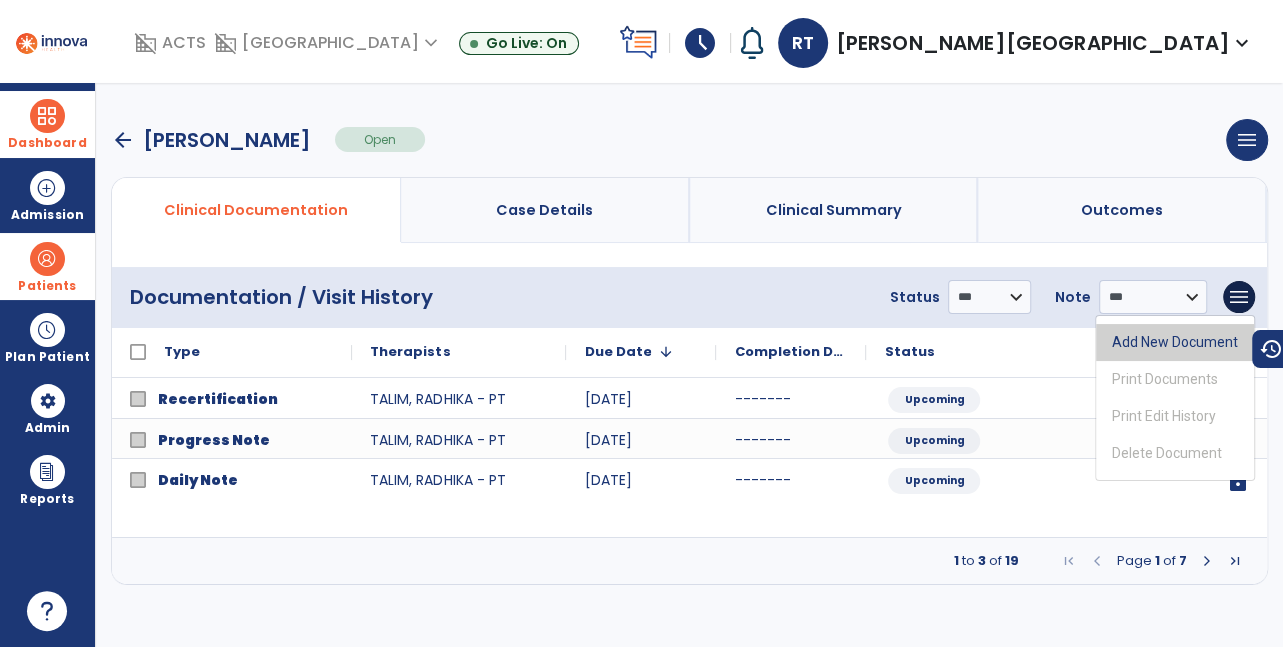 click on "Add New Document" at bounding box center [1175, 342] 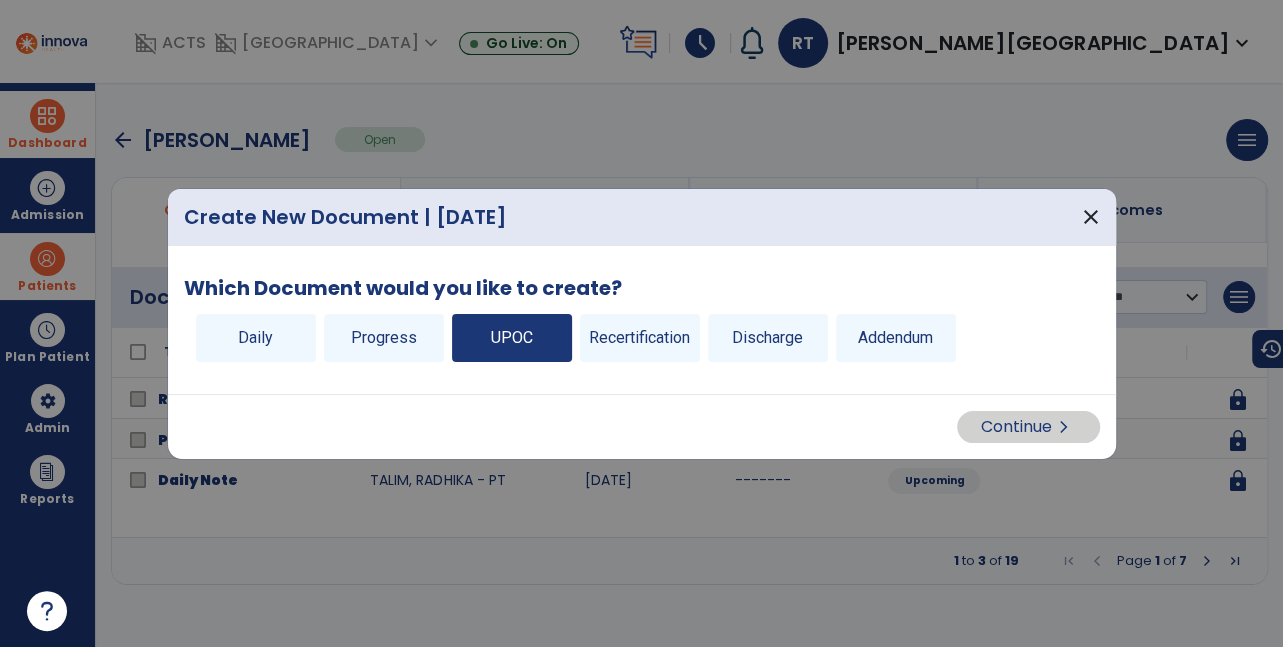 click on "UPOC" at bounding box center (512, 338) 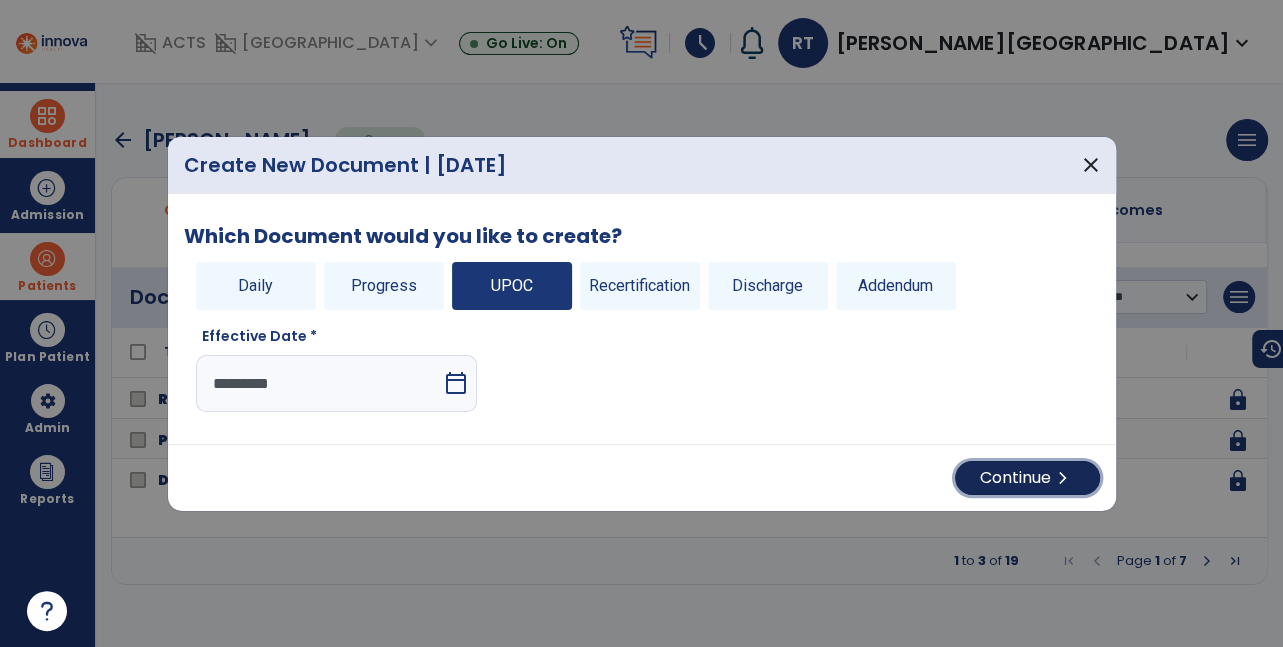 click on "Continue   chevron_right" at bounding box center [1027, 478] 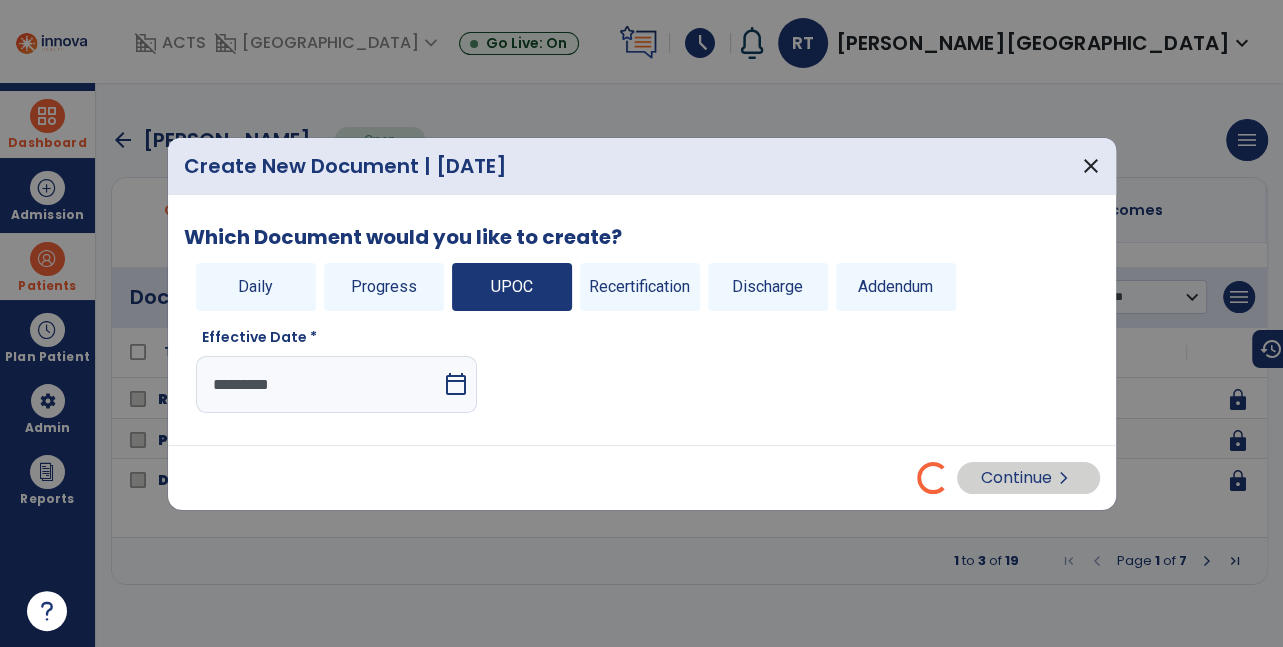 select on "**" 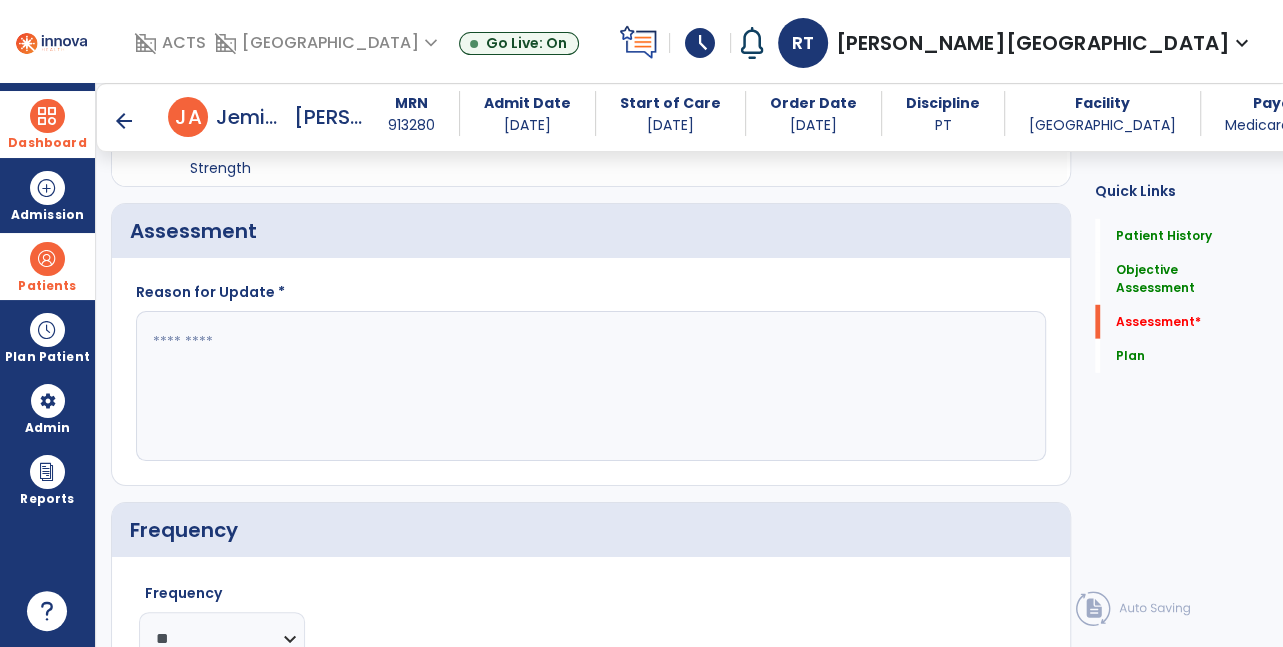 scroll, scrollTop: 3466, scrollLeft: 0, axis: vertical 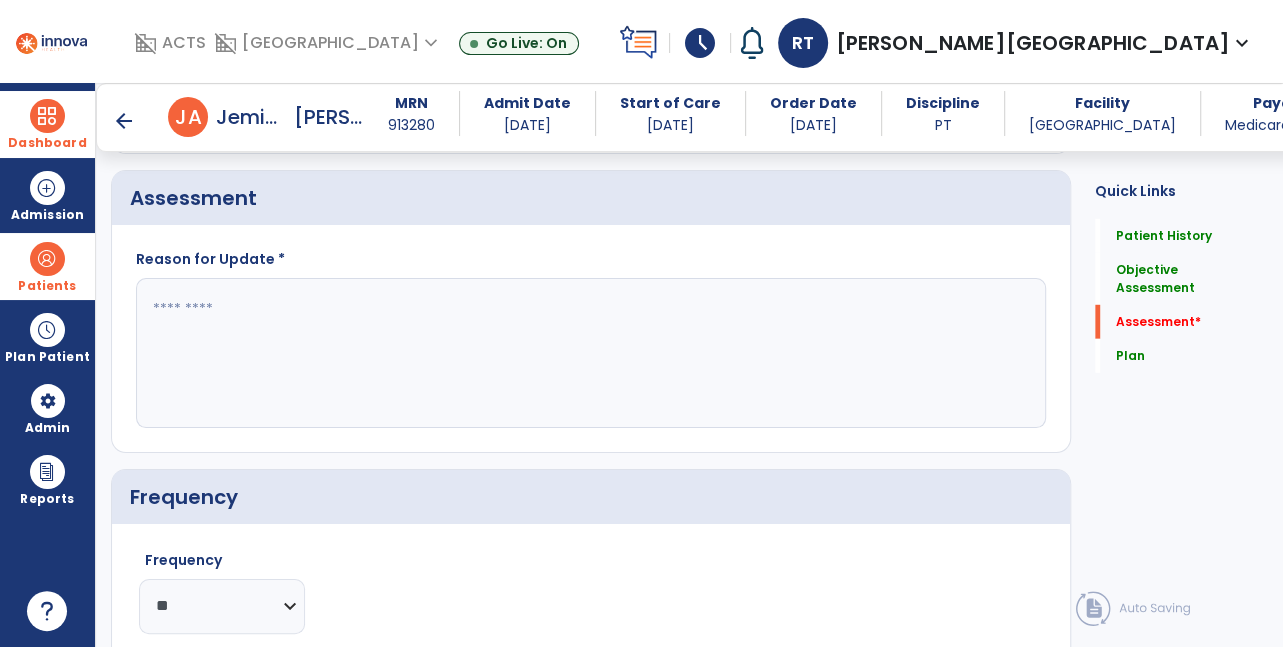 click 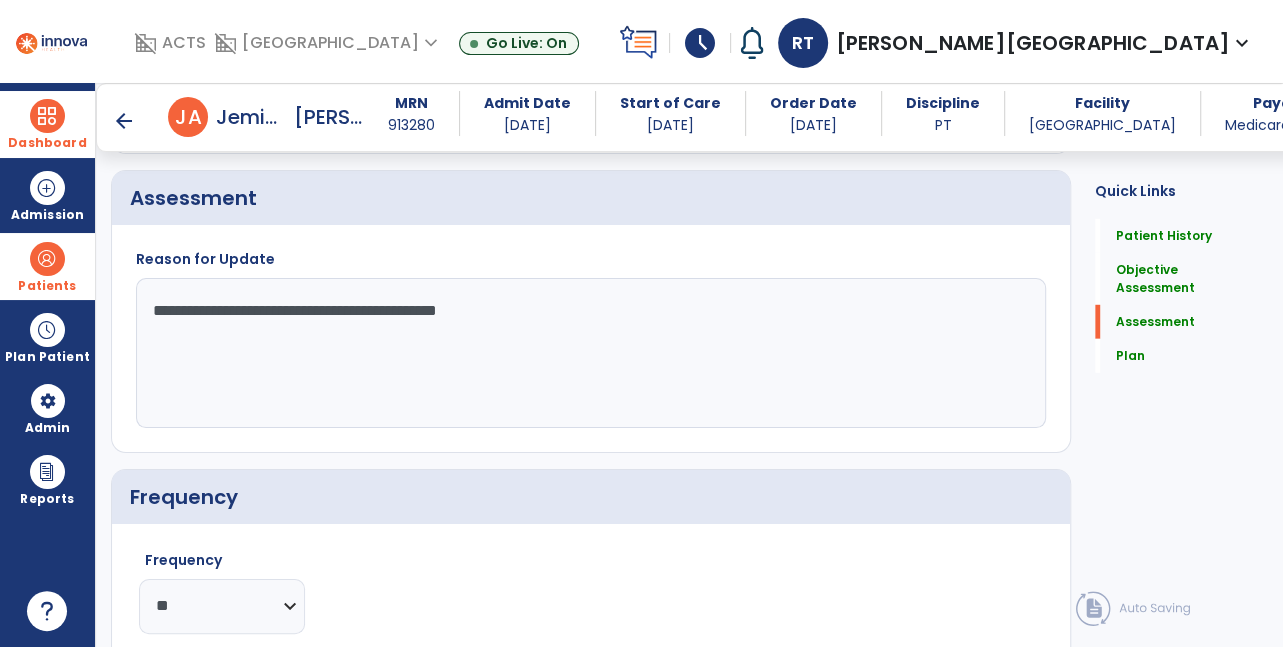 click on "**********" 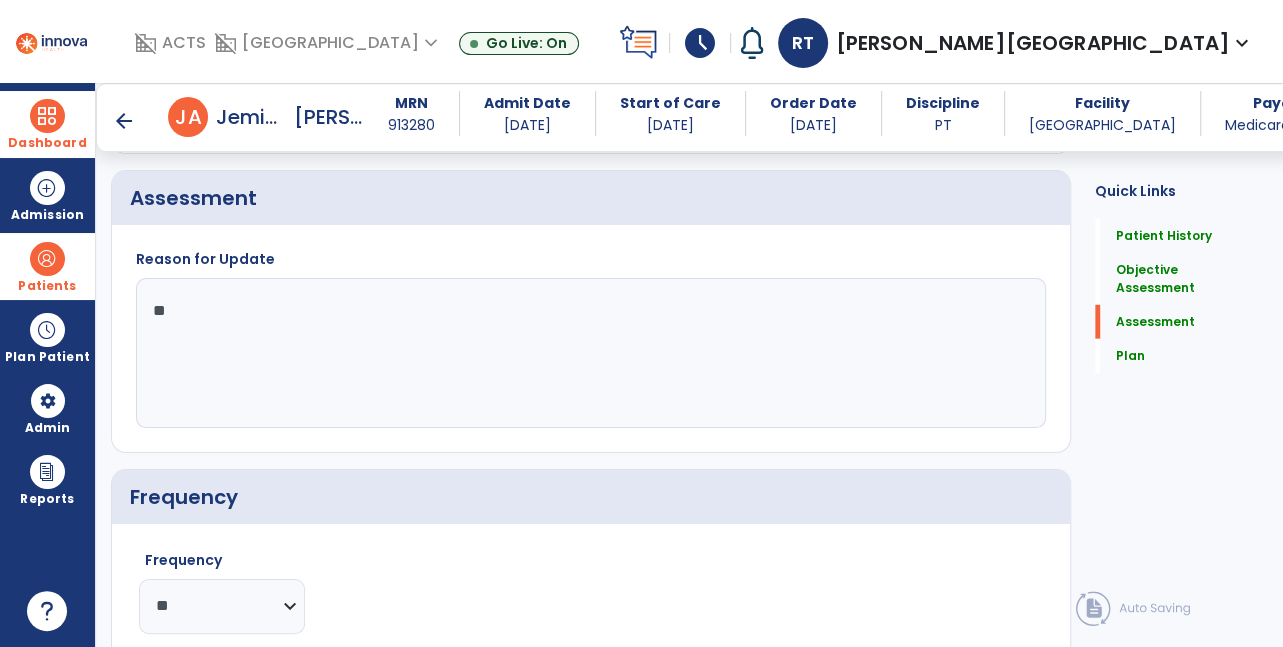 type on "*" 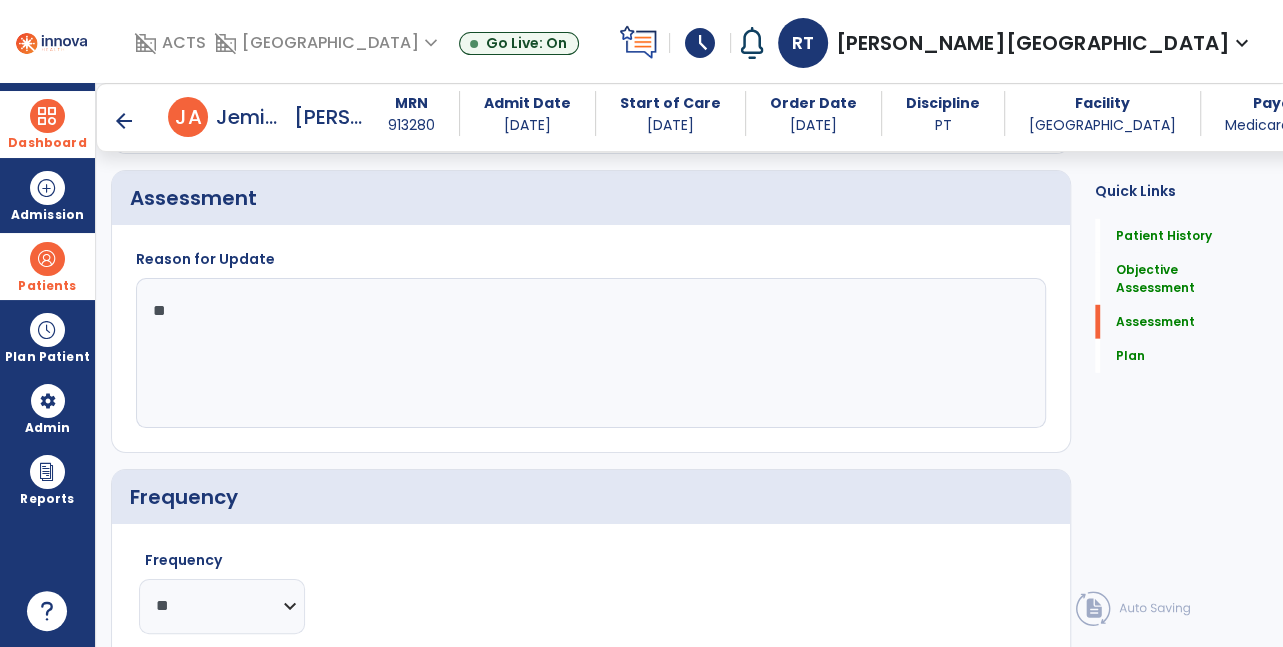 type on "*" 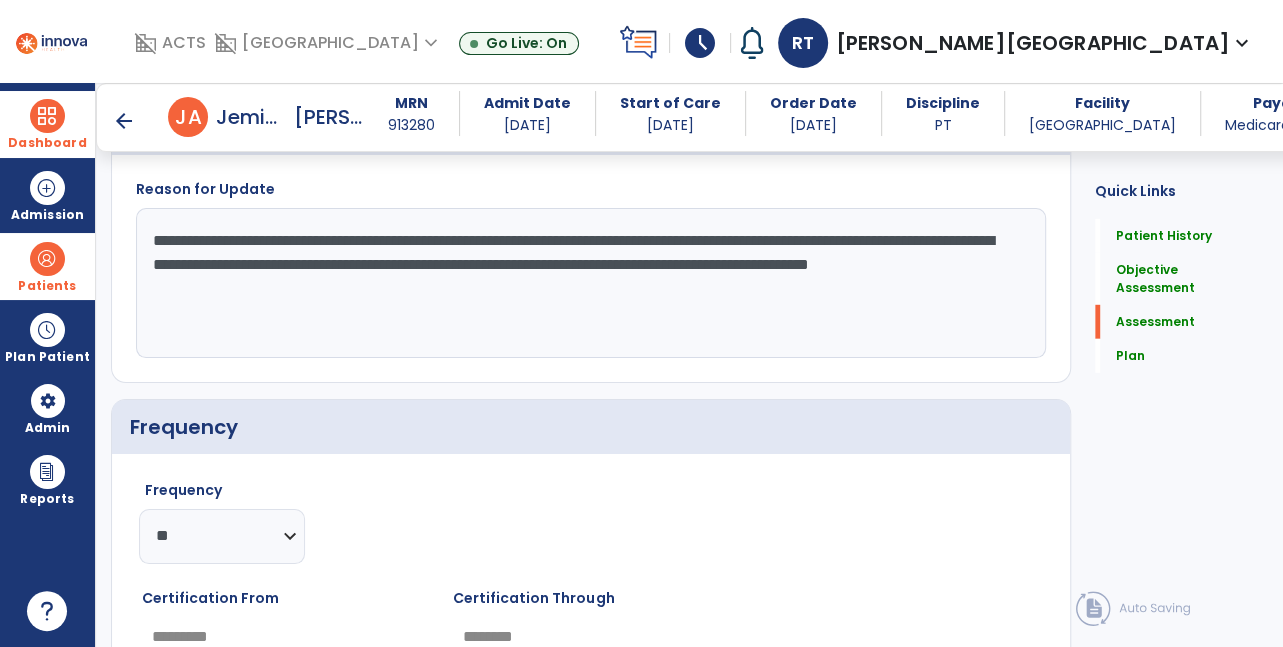 scroll, scrollTop: 3531, scrollLeft: 0, axis: vertical 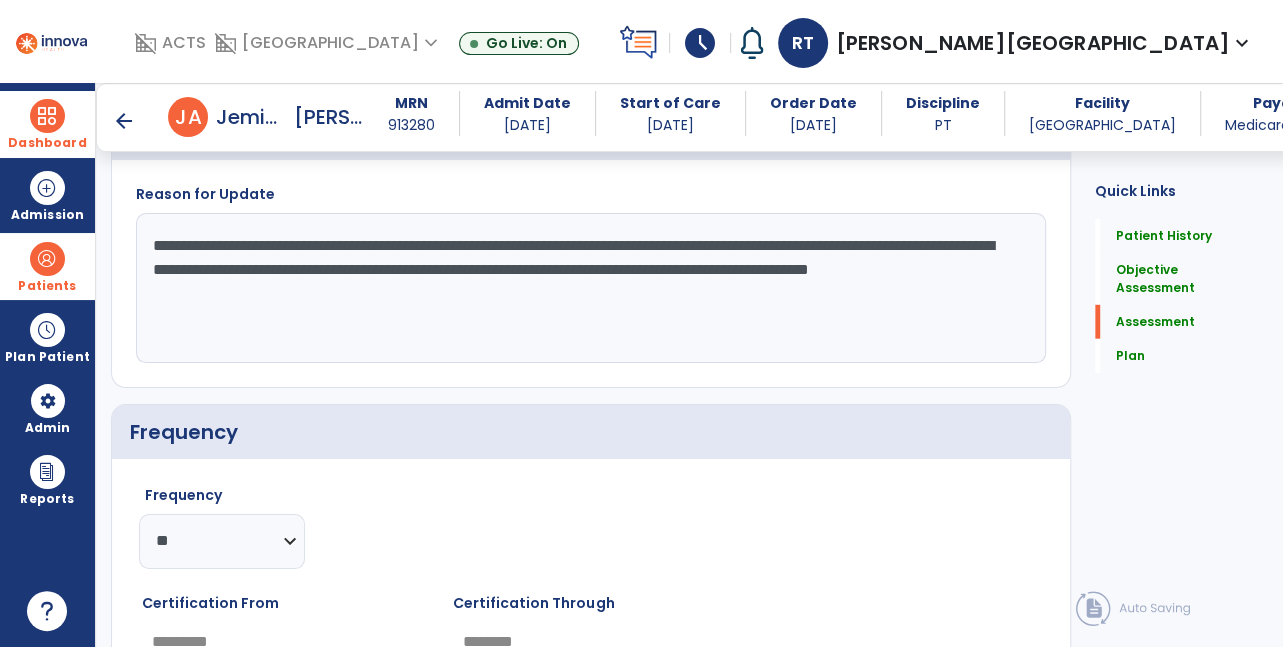 click on "**********" 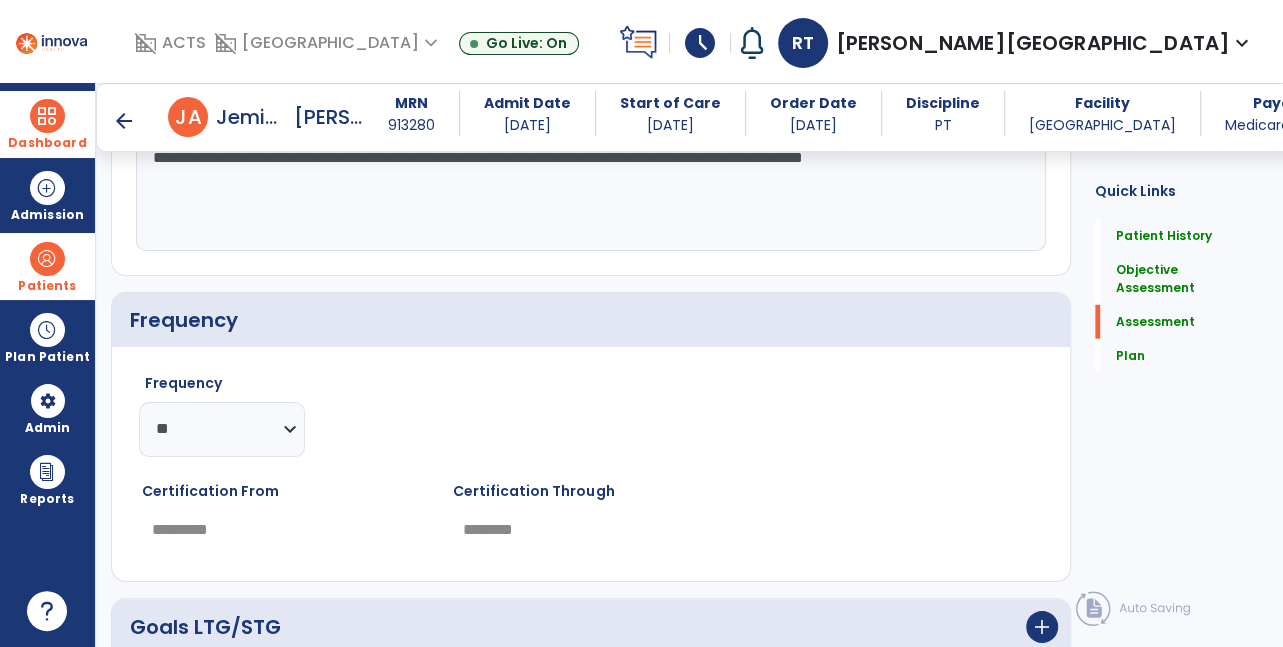 scroll, scrollTop: 3746, scrollLeft: 0, axis: vertical 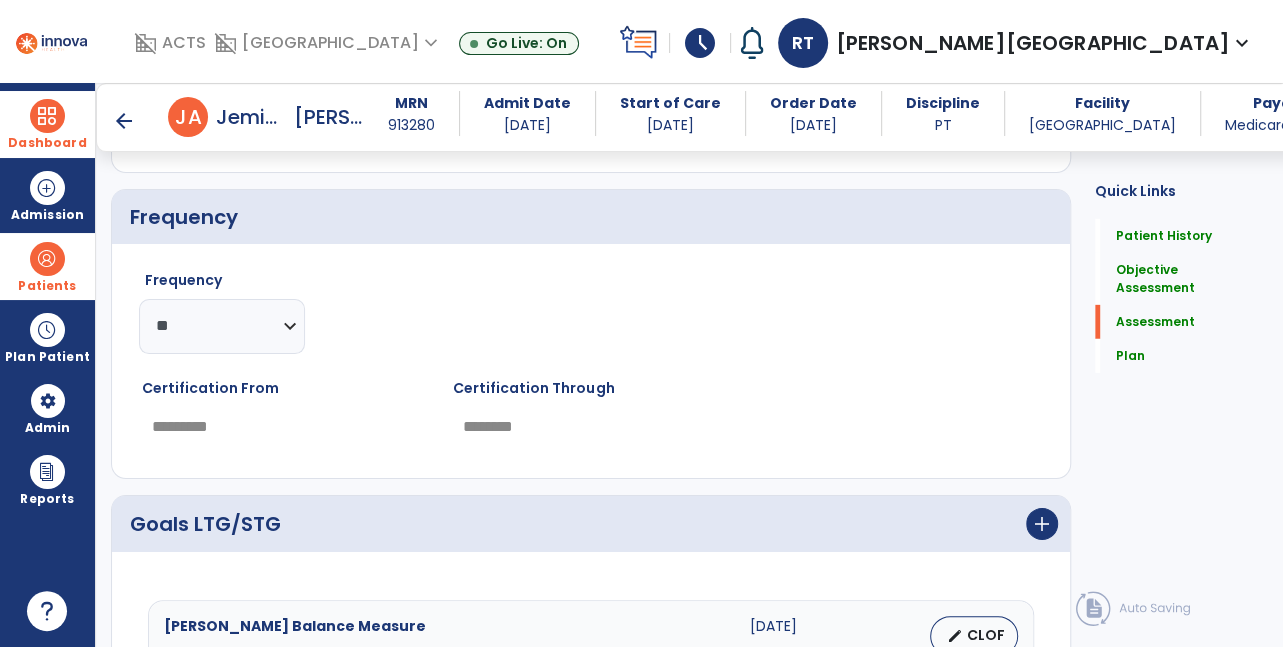 type on "**********" 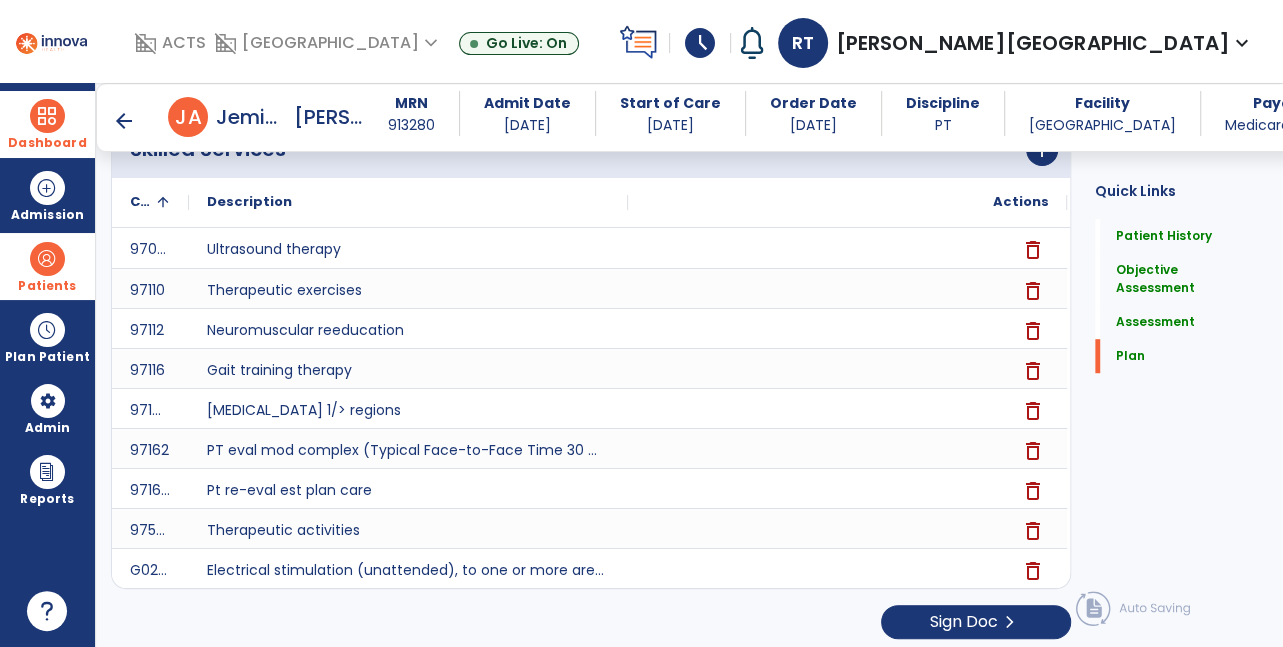 scroll, scrollTop: 5402, scrollLeft: 0, axis: vertical 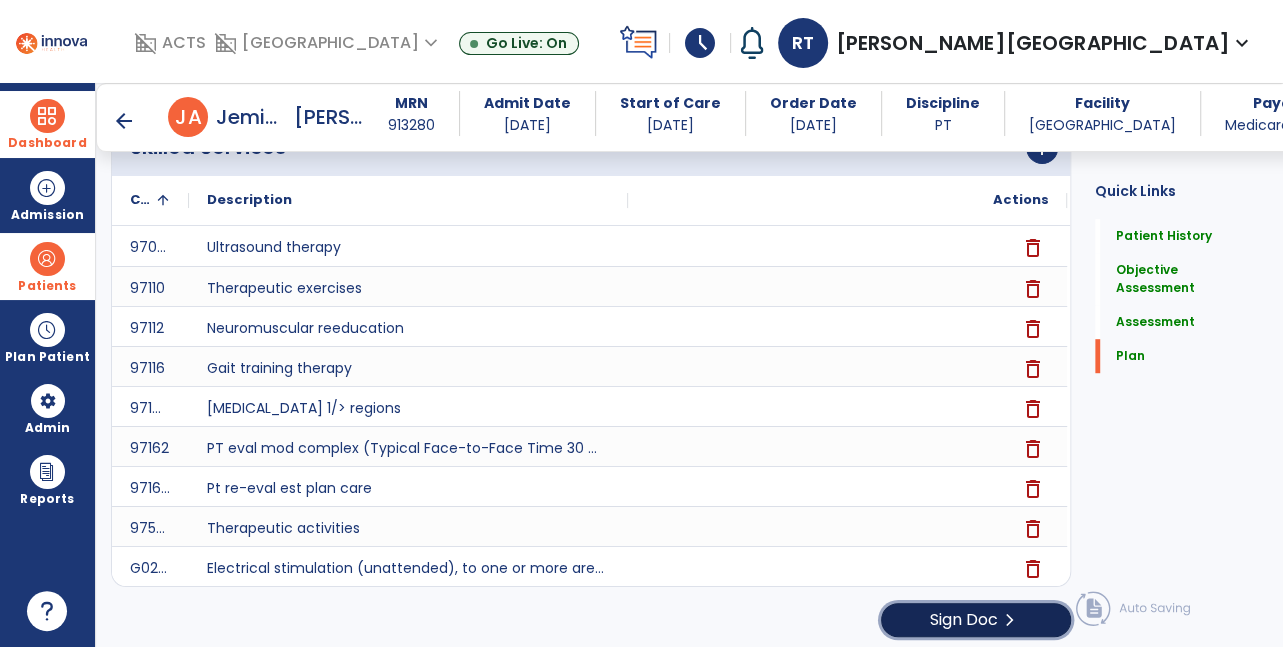 click on "Sign Doc  chevron_right" 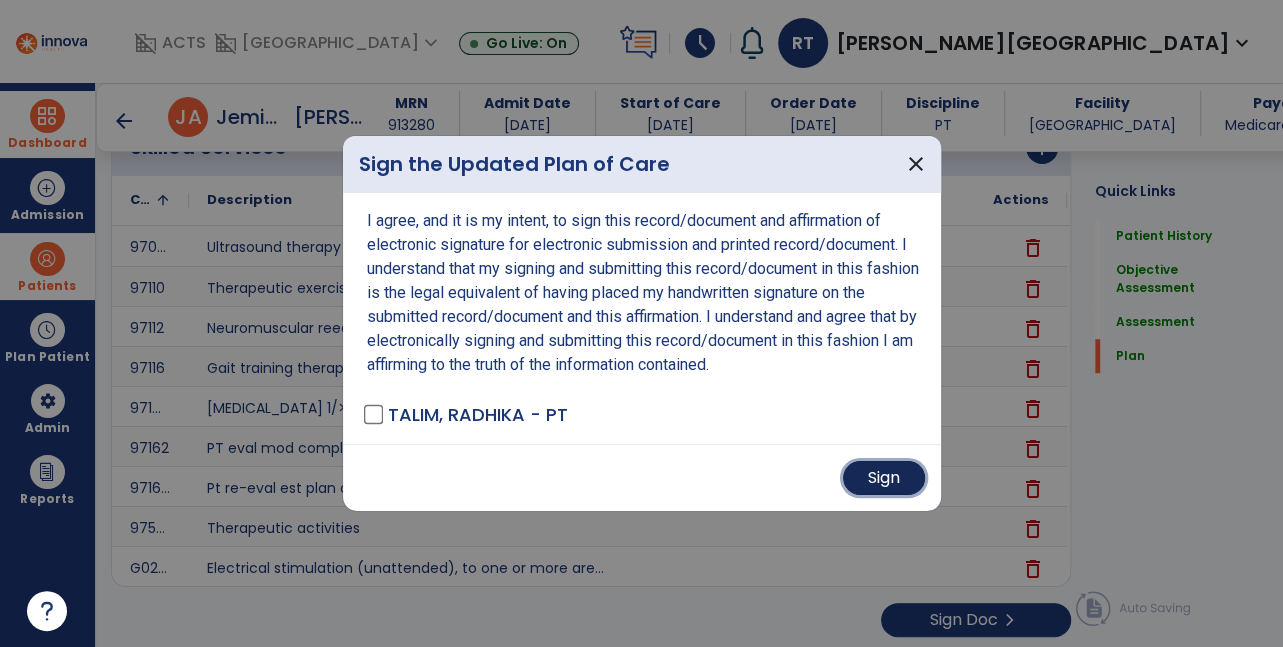 click on "Sign" at bounding box center (884, 478) 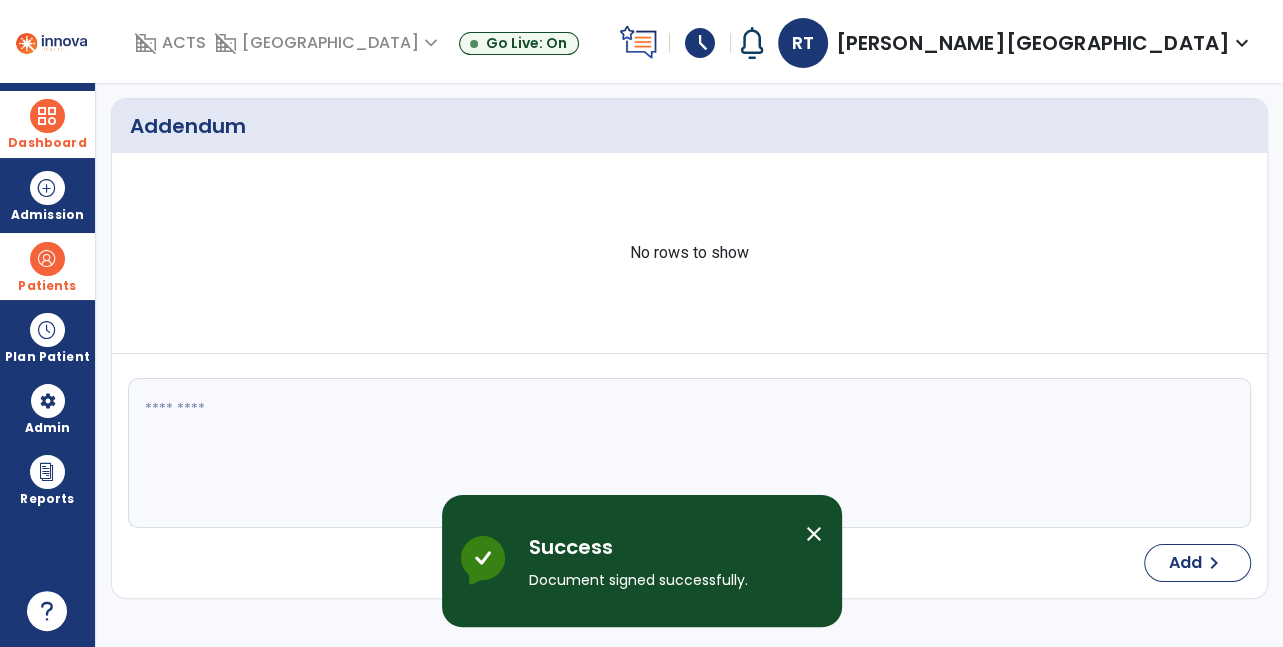 scroll, scrollTop: 0, scrollLeft: 0, axis: both 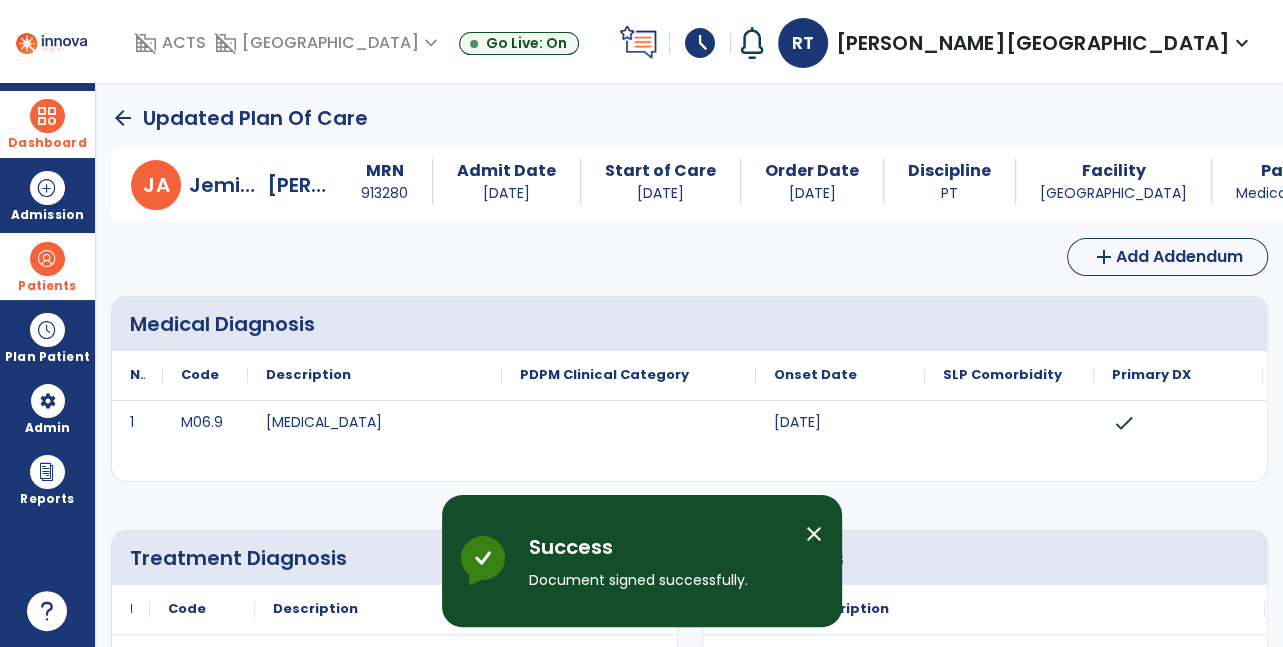 click on "close" at bounding box center (814, 534) 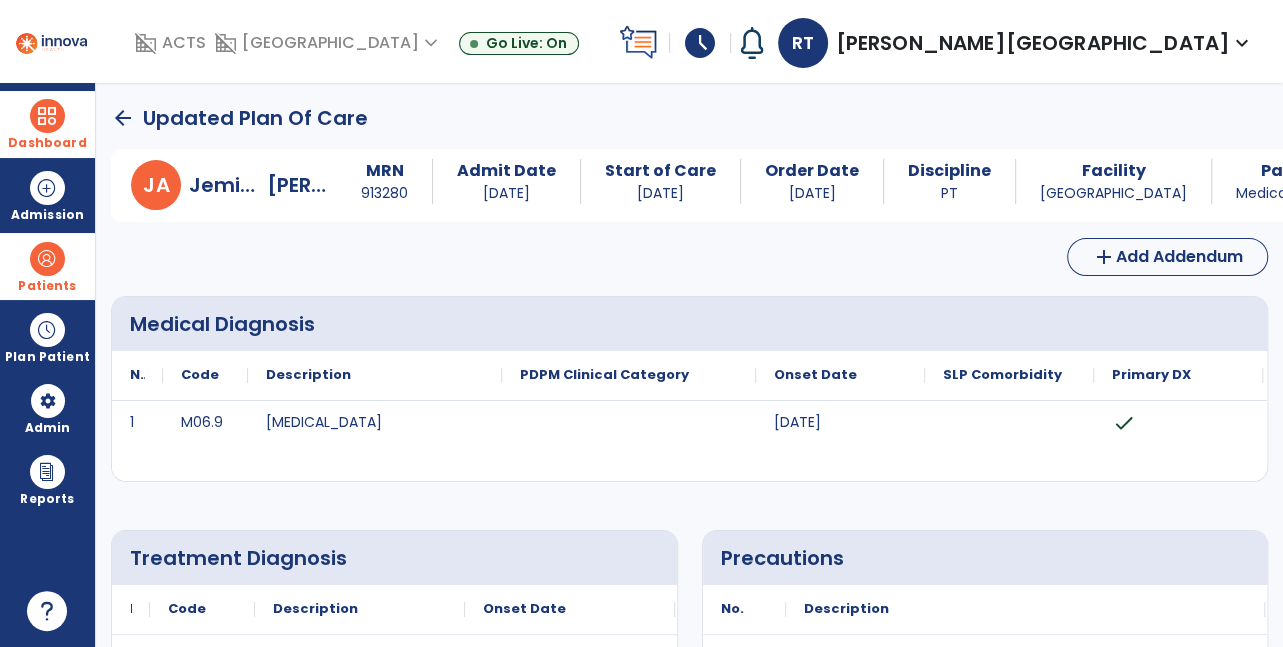 click on "arrow_back" 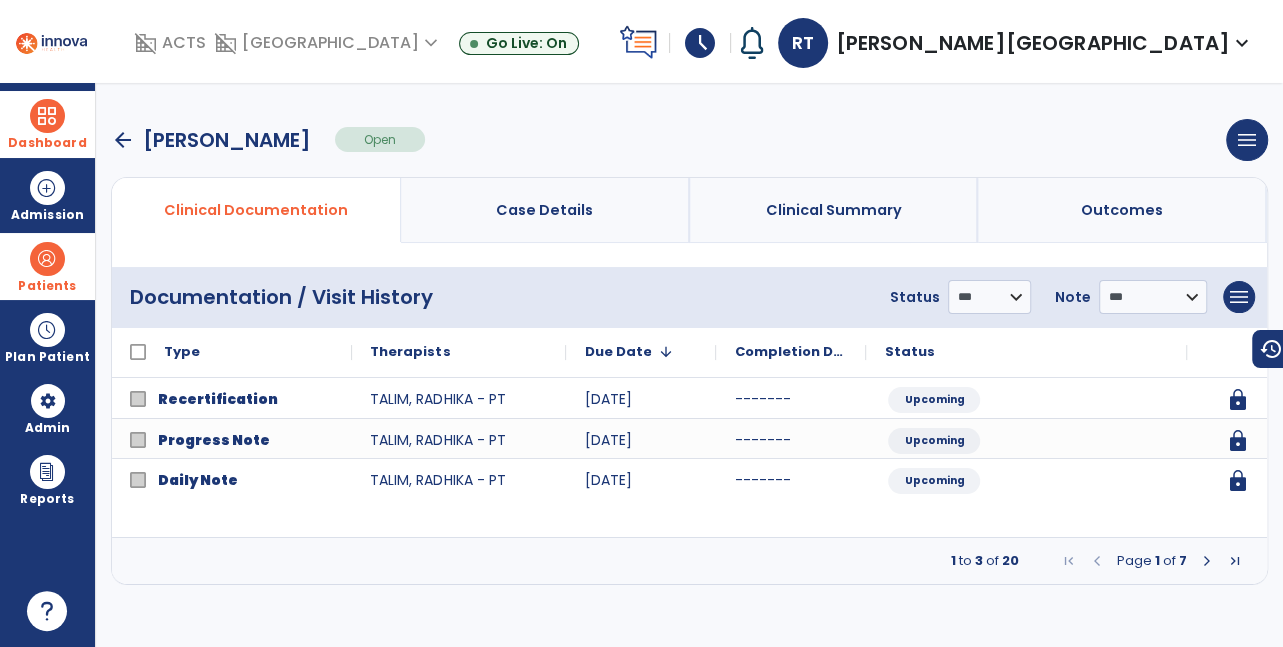 click on "arrow_back" at bounding box center (123, 140) 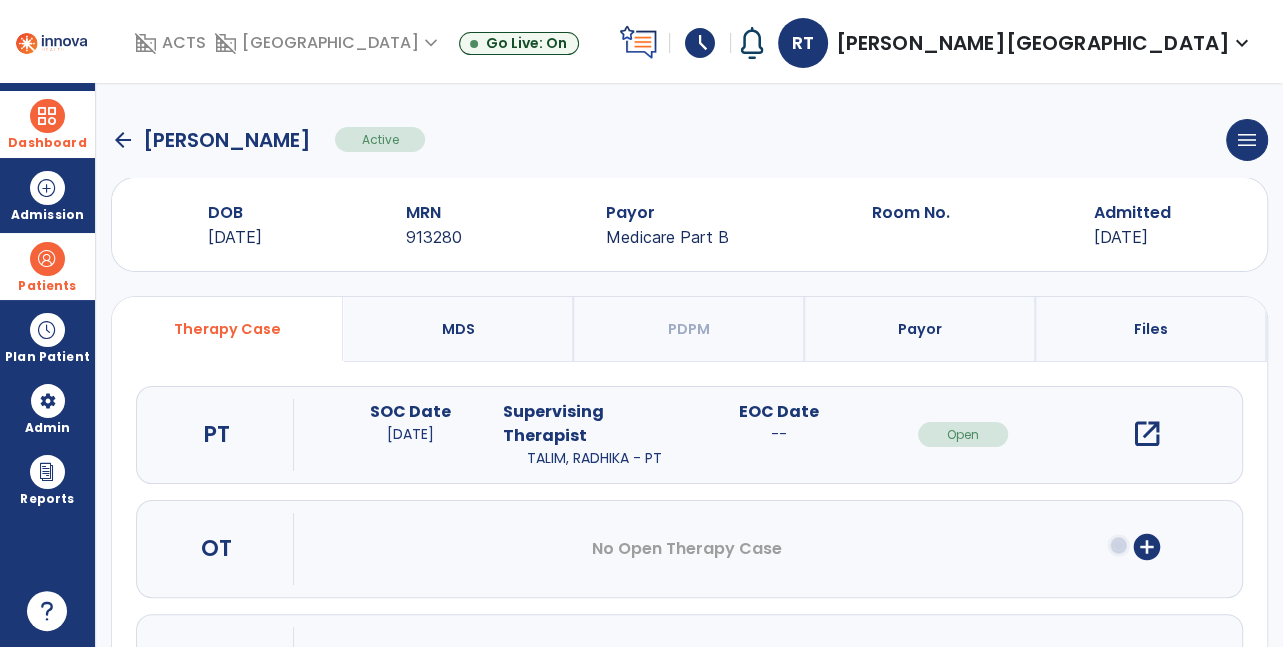 click on "arrow_back" 